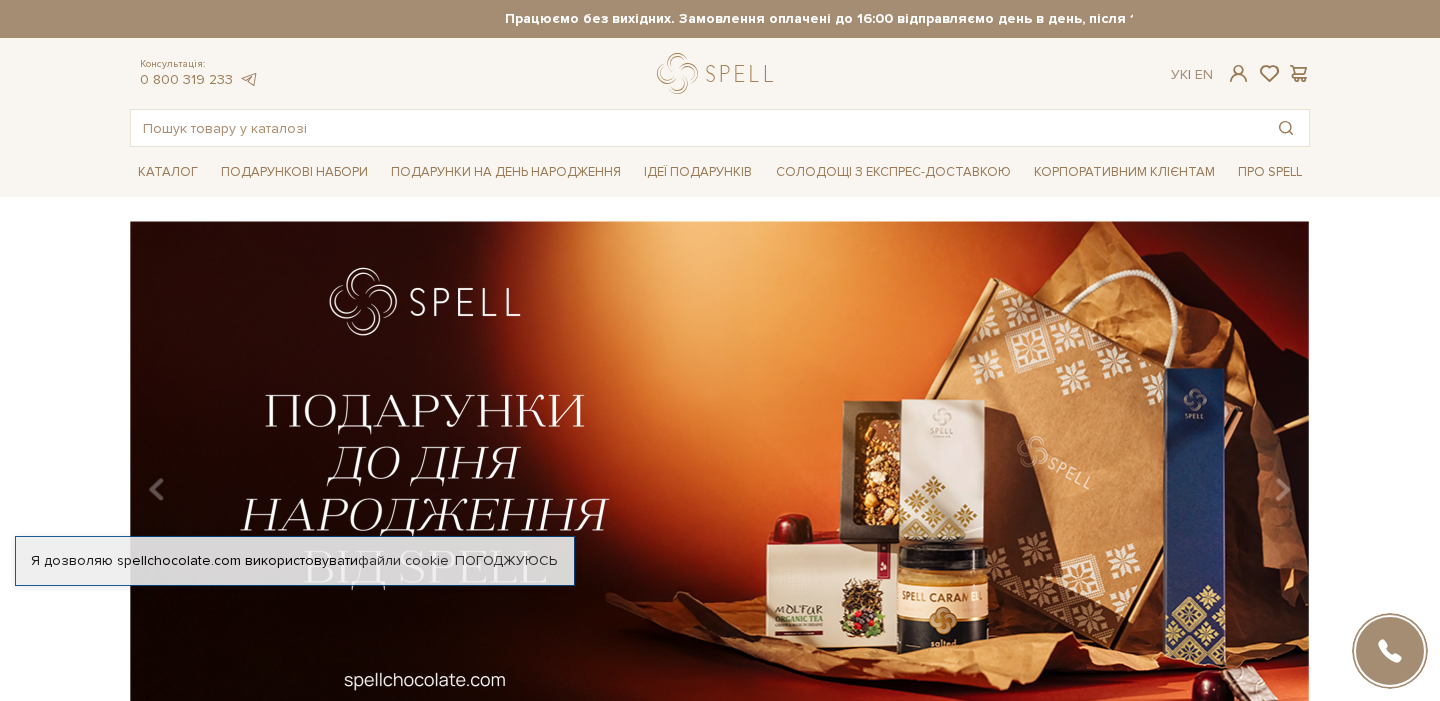 scroll, scrollTop: 0, scrollLeft: 0, axis: both 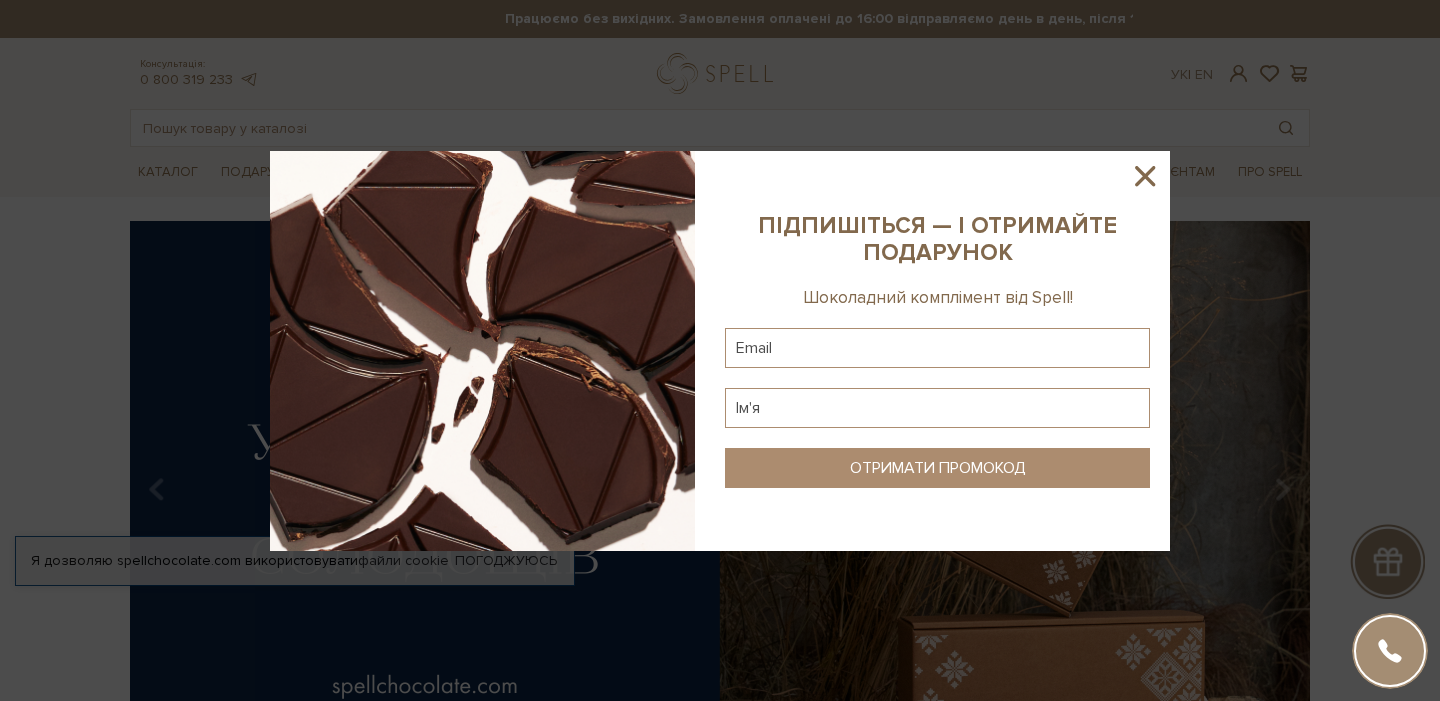 click 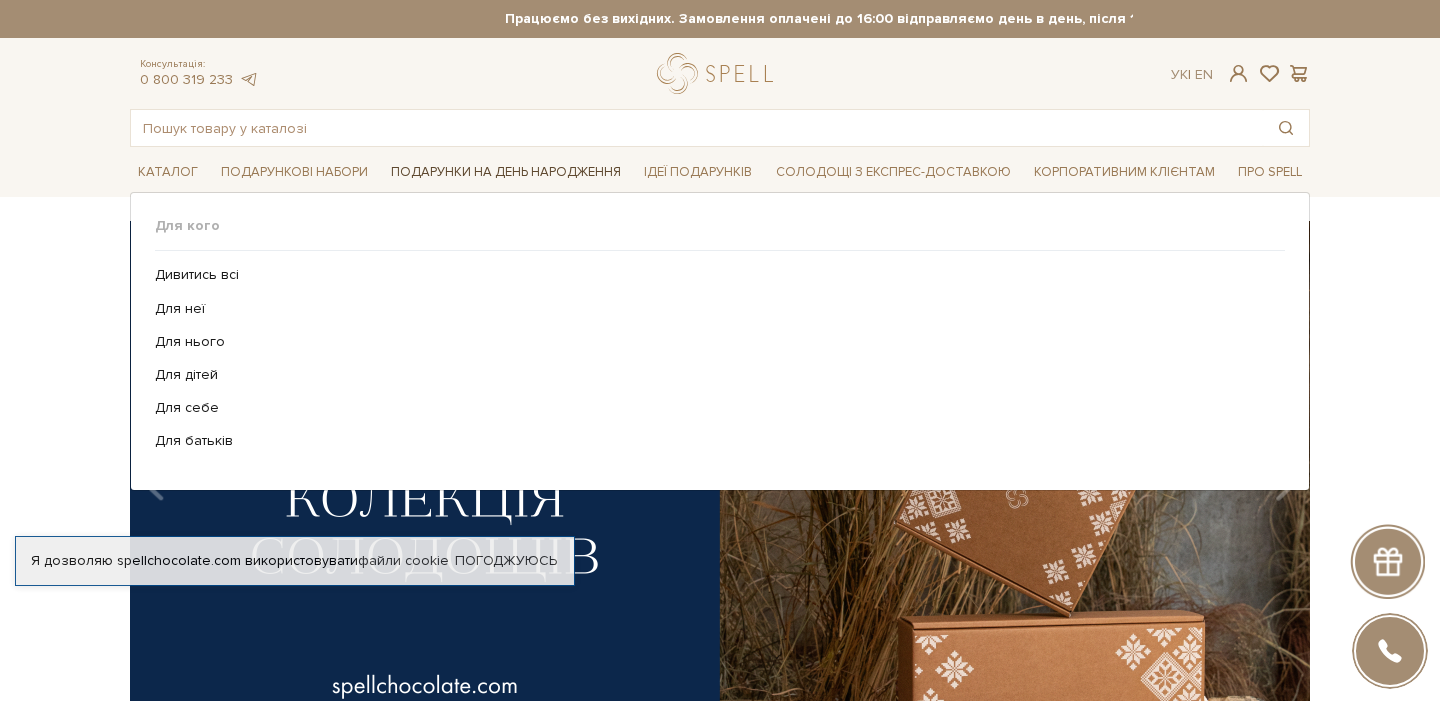 click on "Подарунки на День народження" at bounding box center (506, 172) 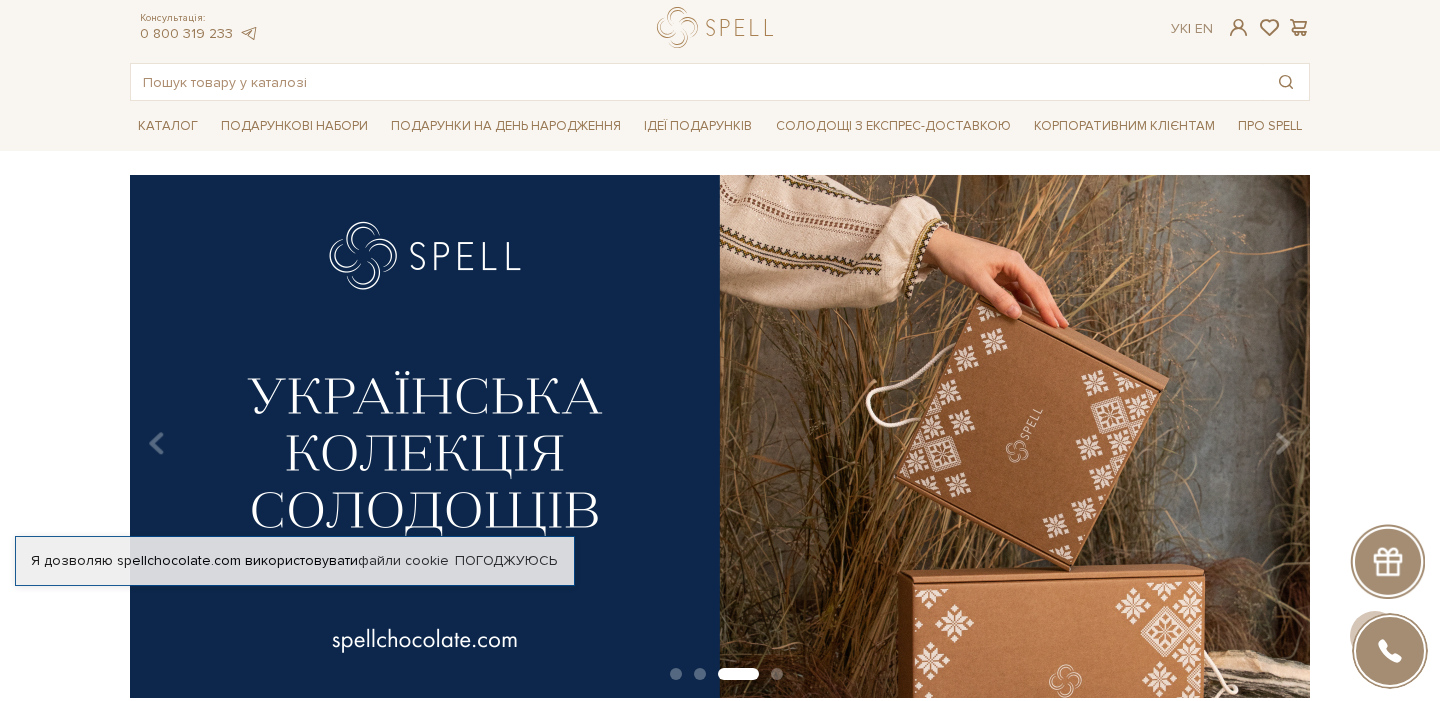 scroll, scrollTop: 0, scrollLeft: 0, axis: both 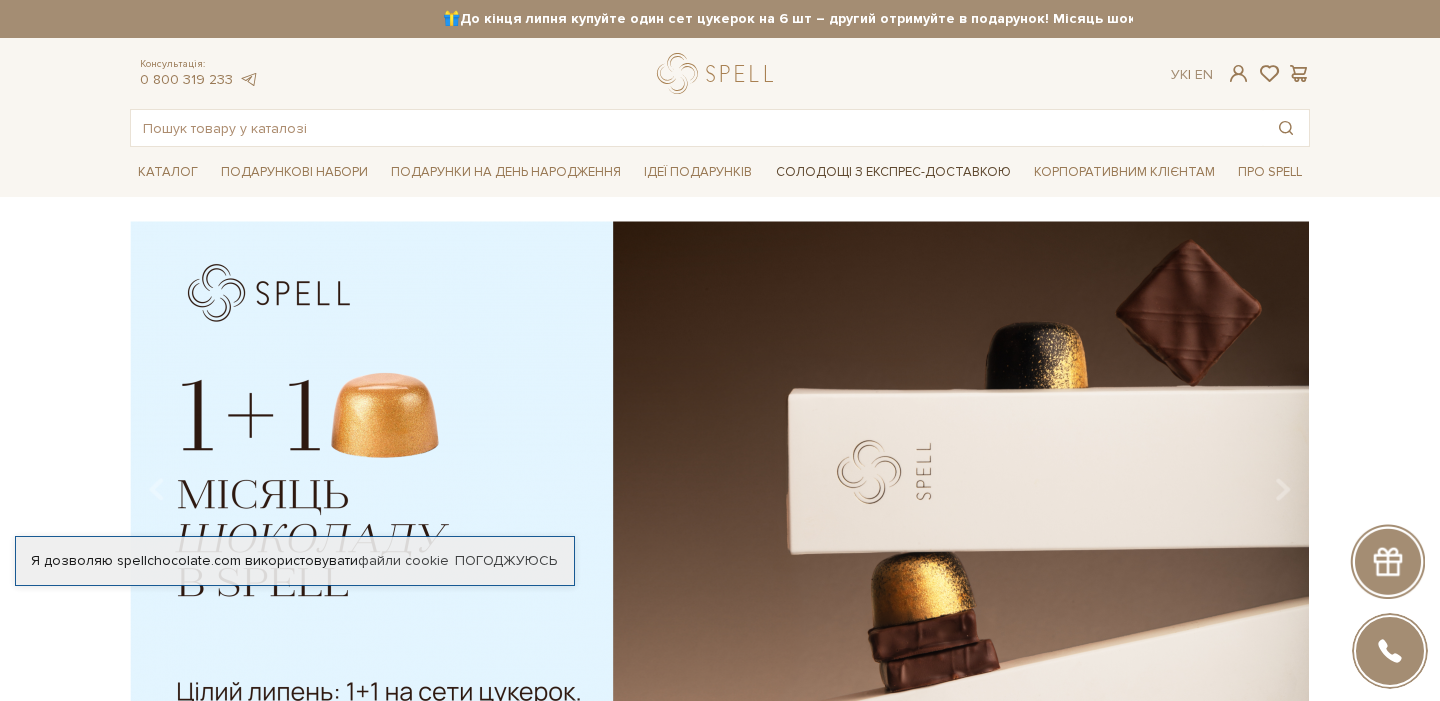 click on "Солодощі з експрес-доставкою" at bounding box center (893, 172) 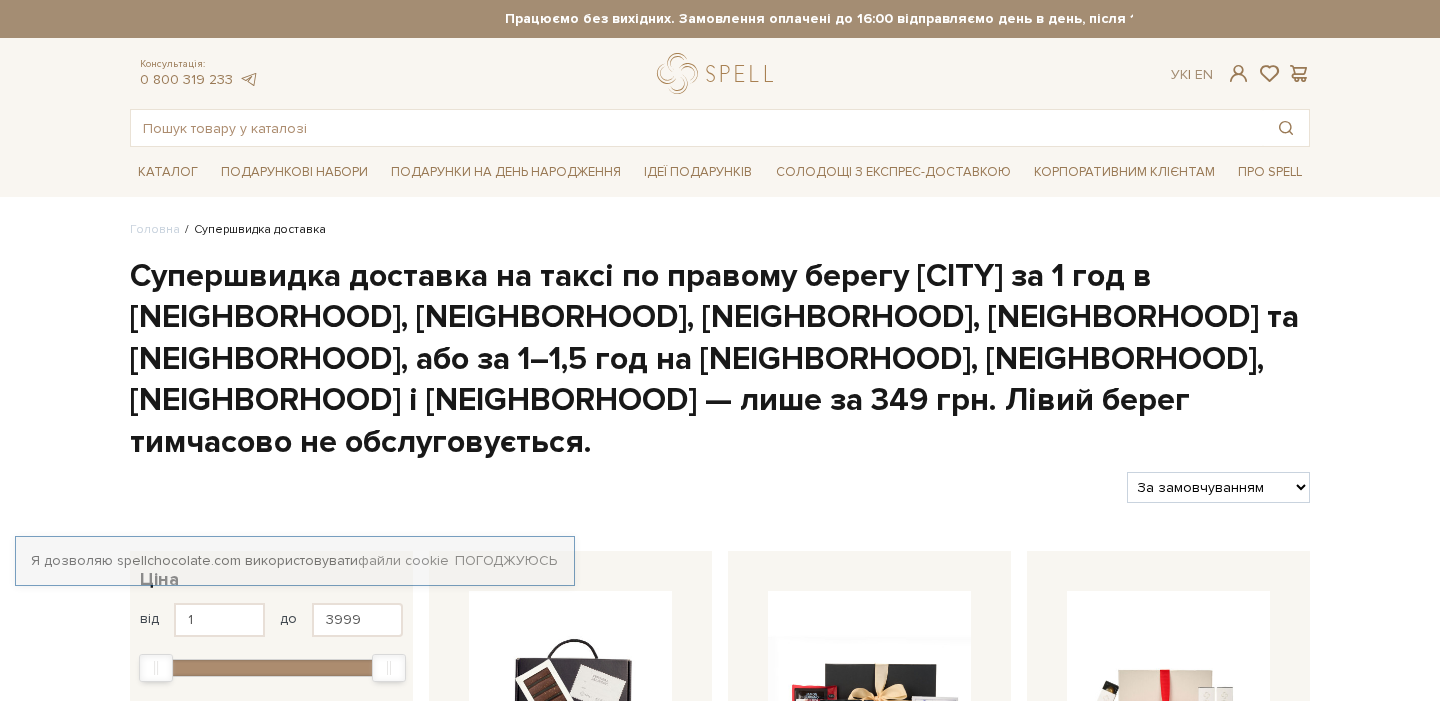 scroll, scrollTop: 0, scrollLeft: 0, axis: both 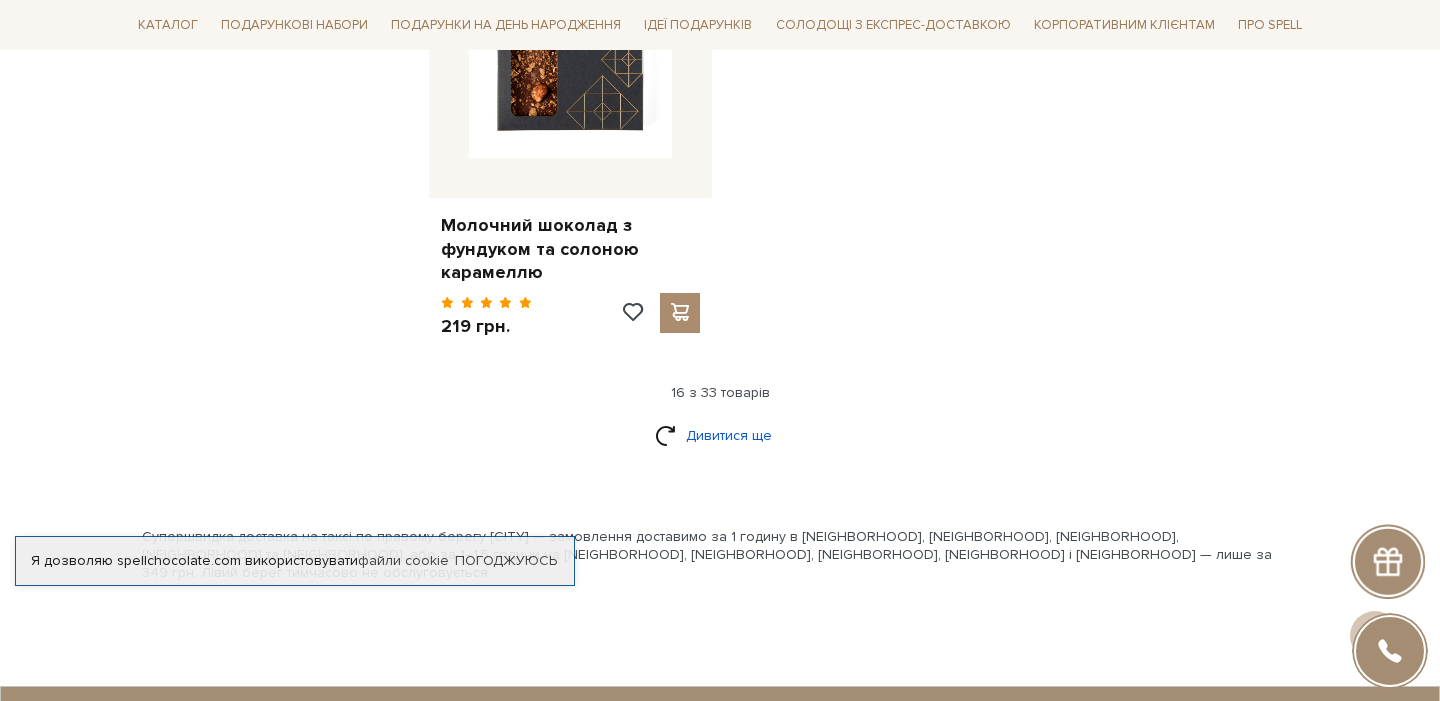 click on "Дивитися ще" at bounding box center (720, 435) 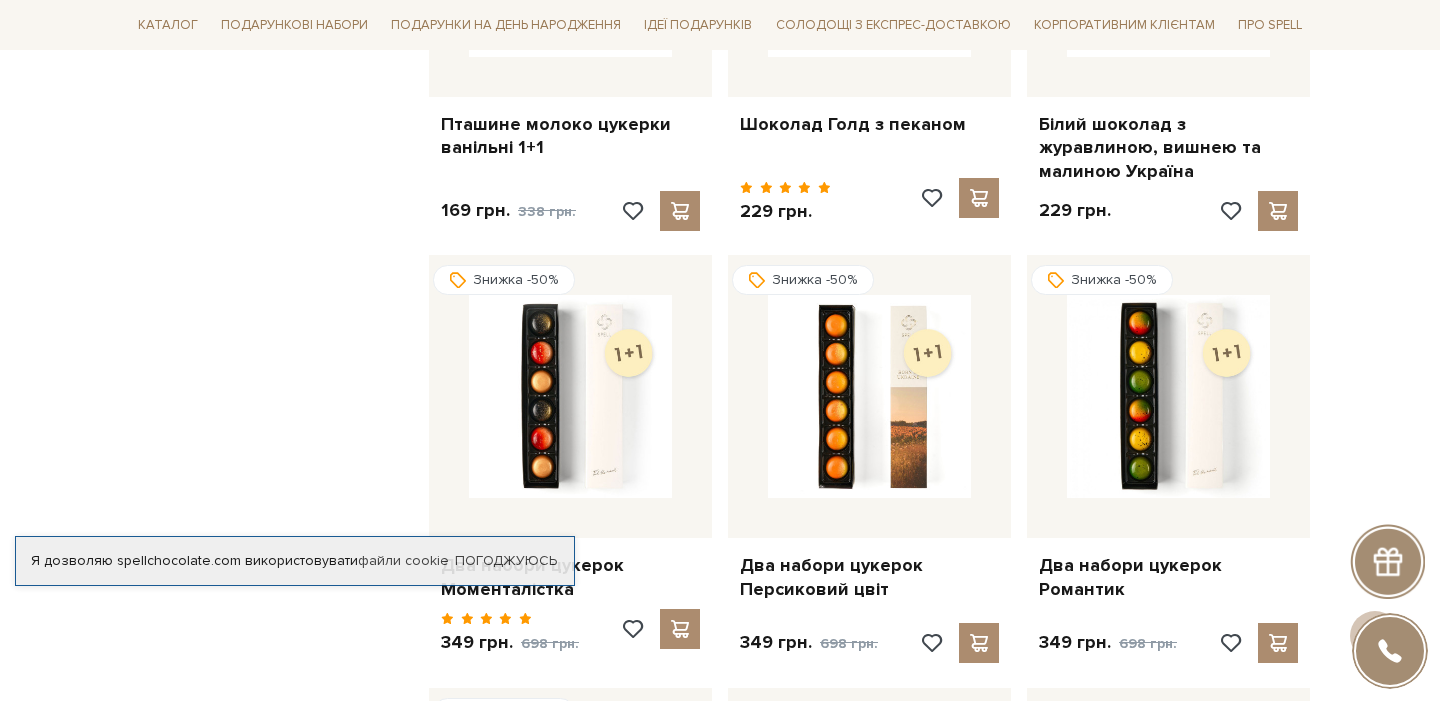 scroll, scrollTop: 3842, scrollLeft: 0, axis: vertical 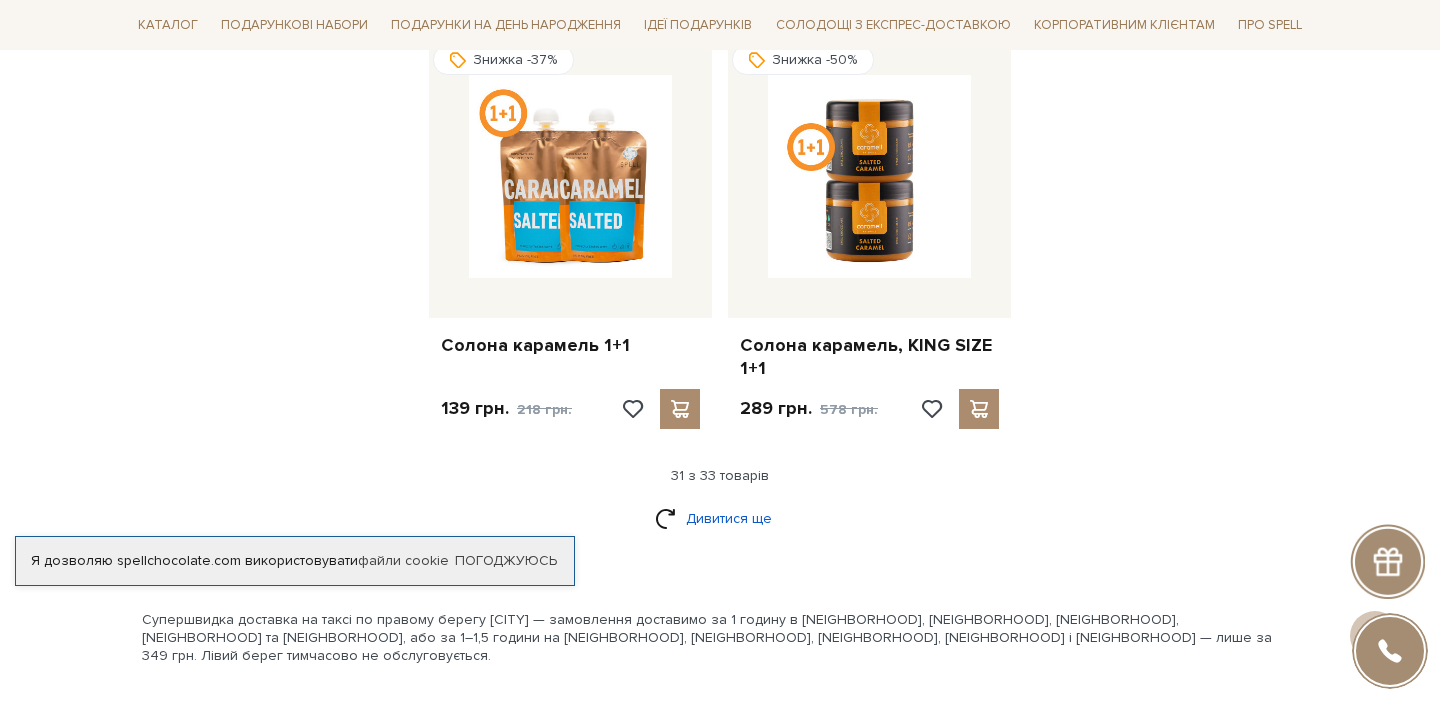 click on "Дивитися ще" at bounding box center [720, 518] 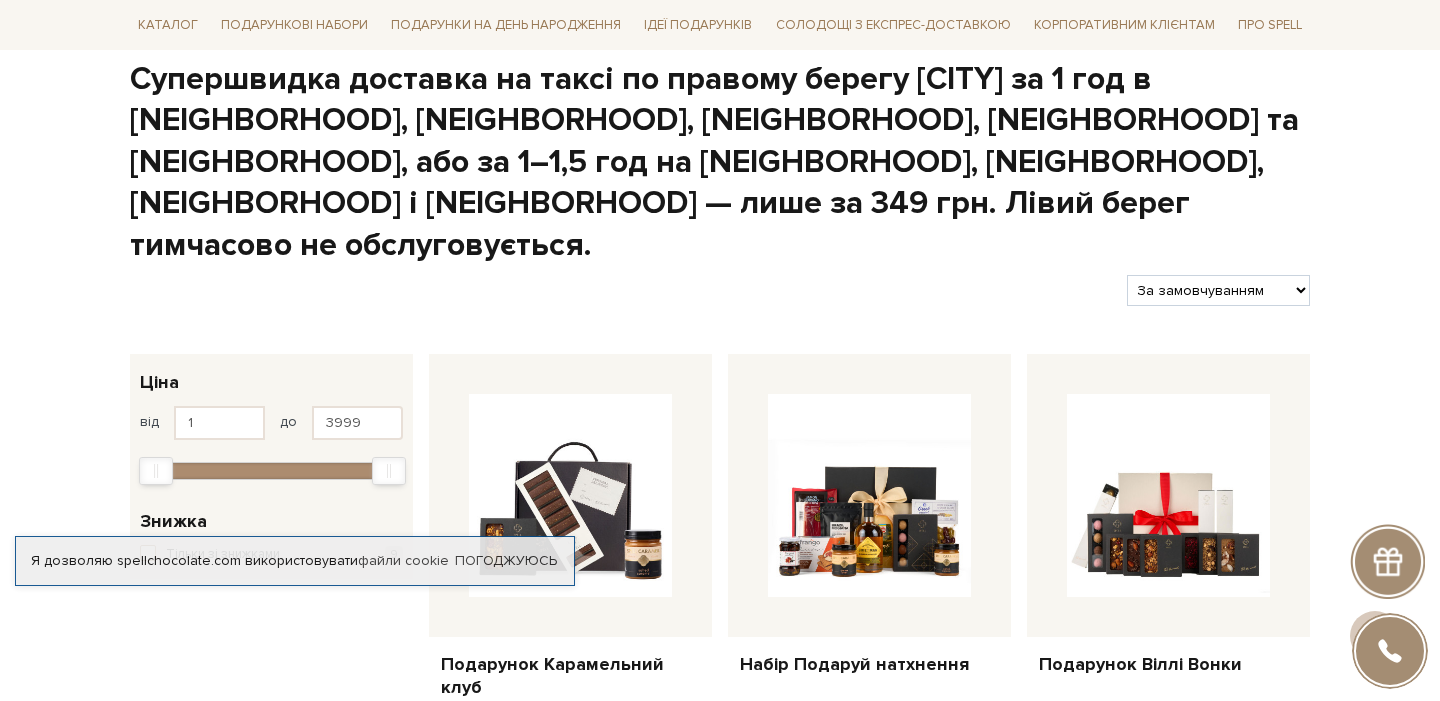 scroll, scrollTop: 0, scrollLeft: 0, axis: both 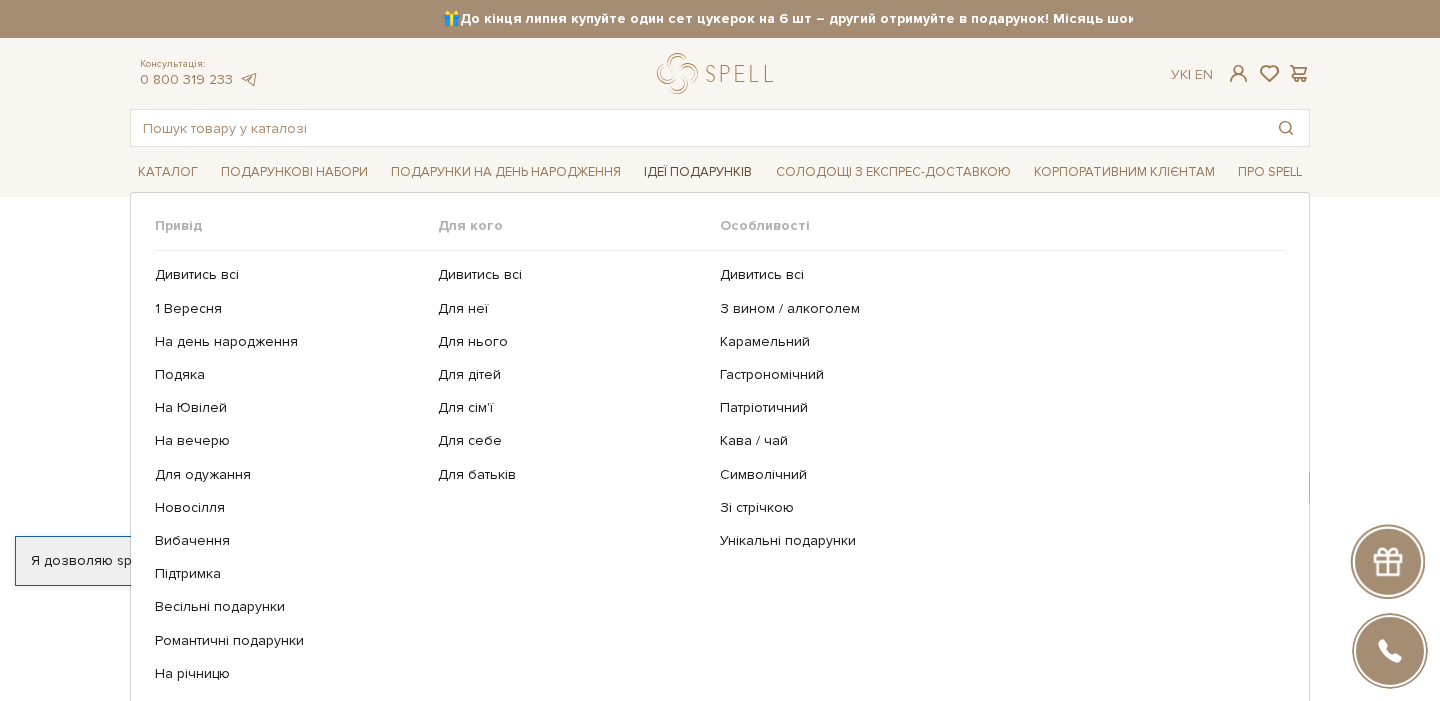 click on "Ідеї подарунків" at bounding box center [698, 172] 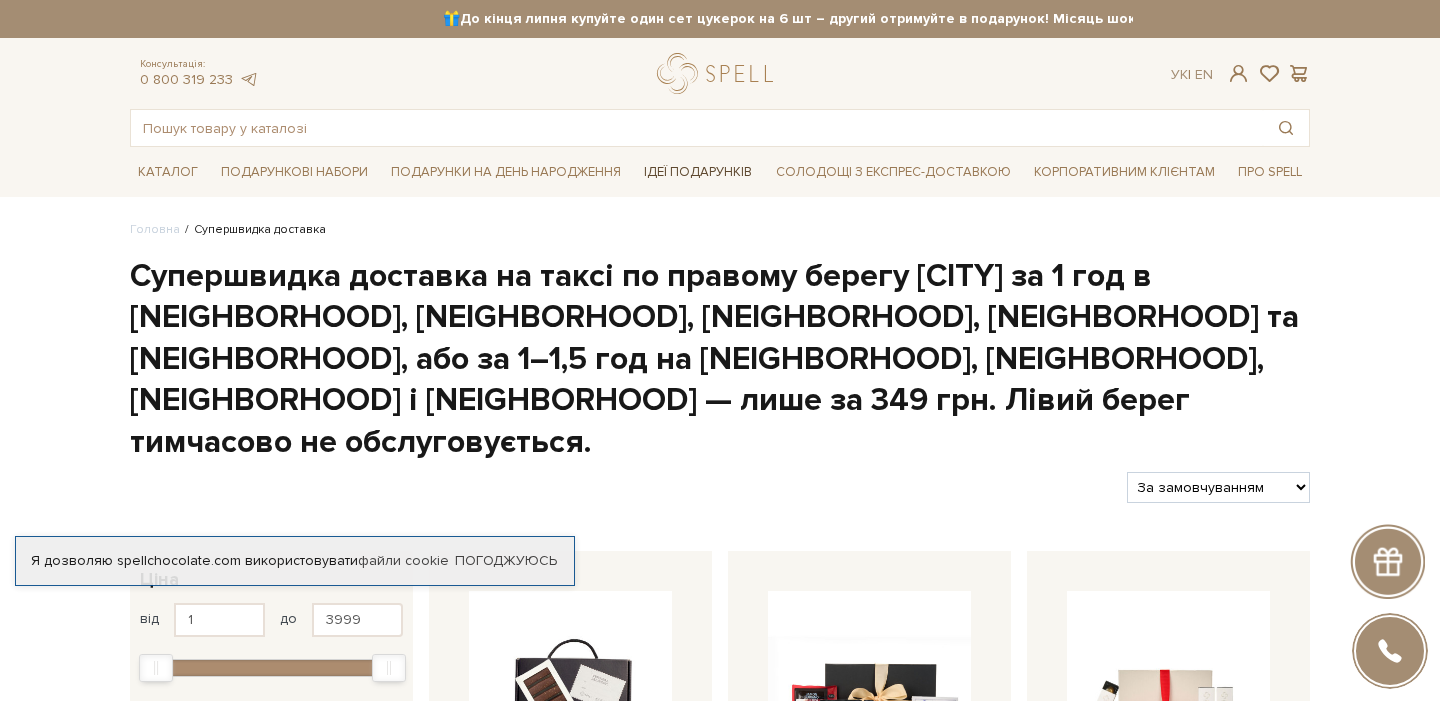 click on "Ідеї подарунків" at bounding box center [698, 172] 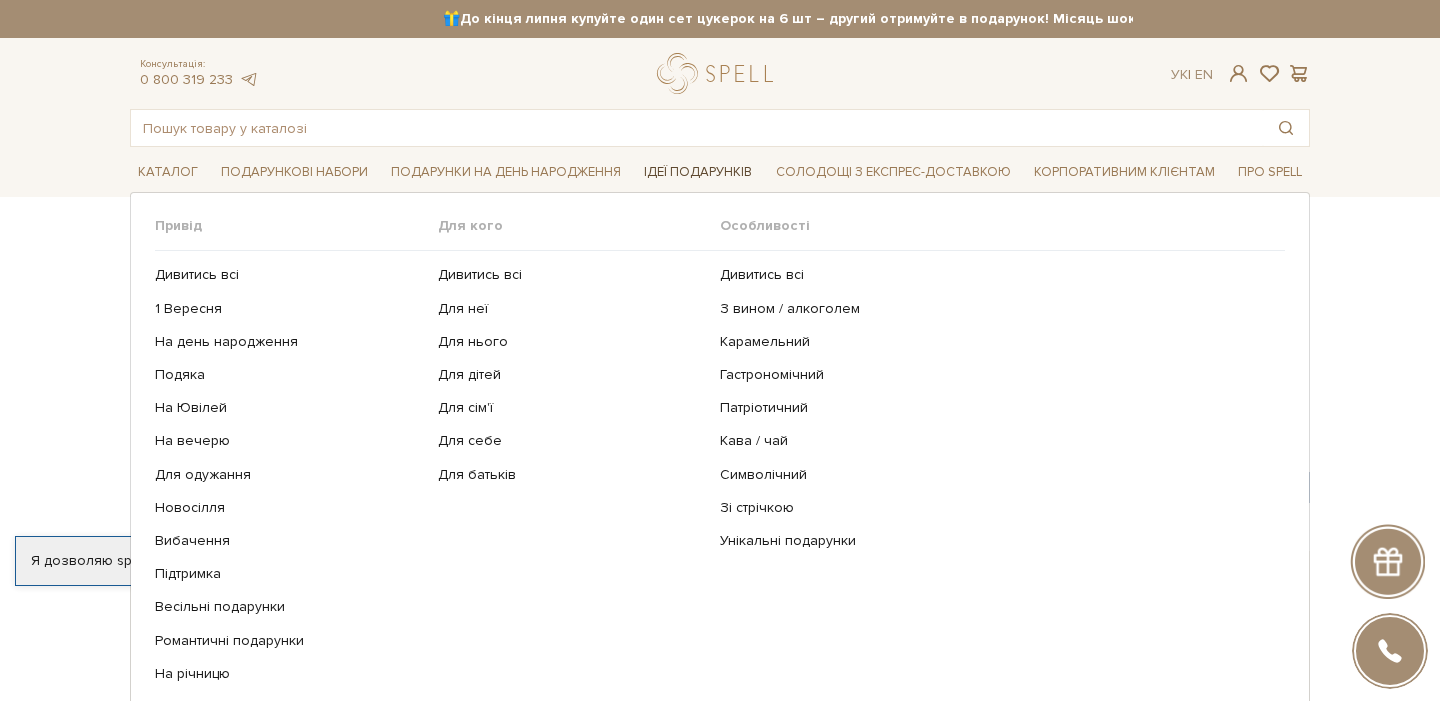 click on "Ідеї подарунків" at bounding box center [698, 172] 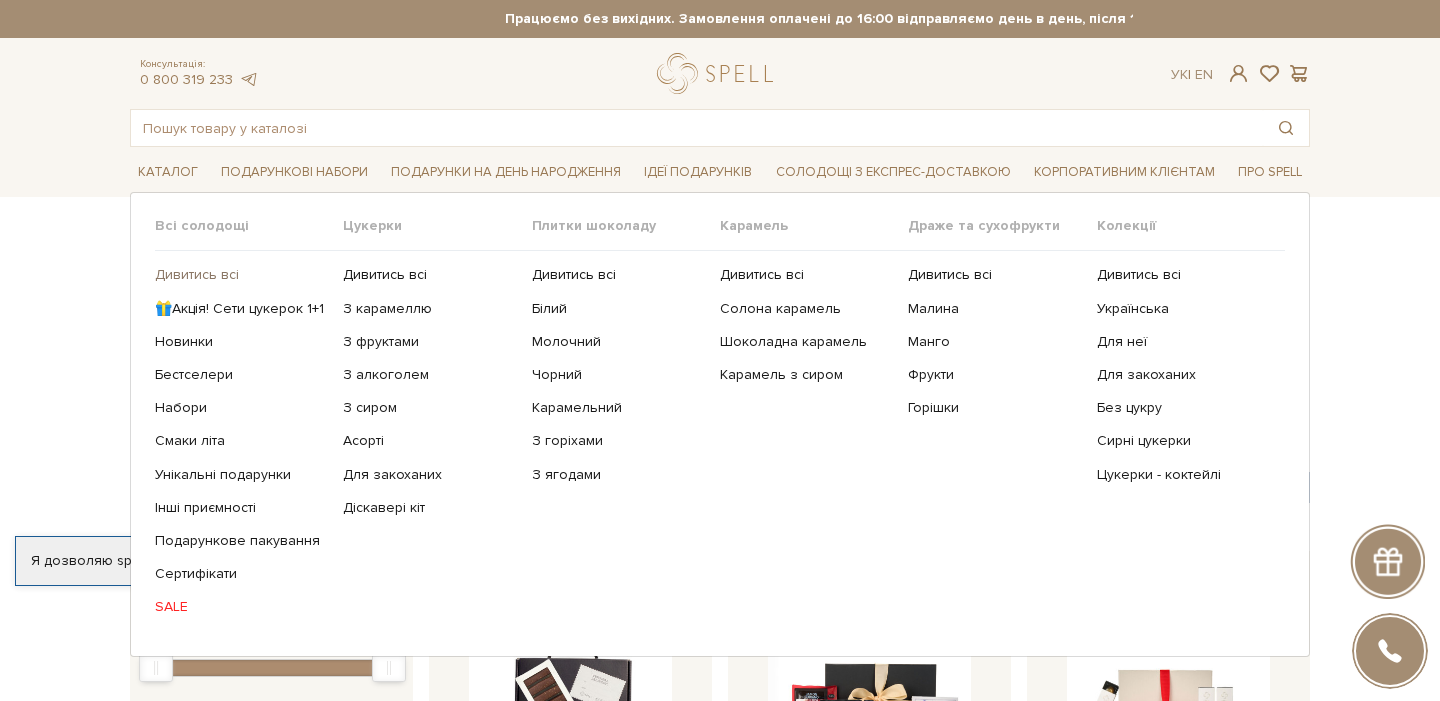 click on "Дивитись всі" at bounding box center (241, 275) 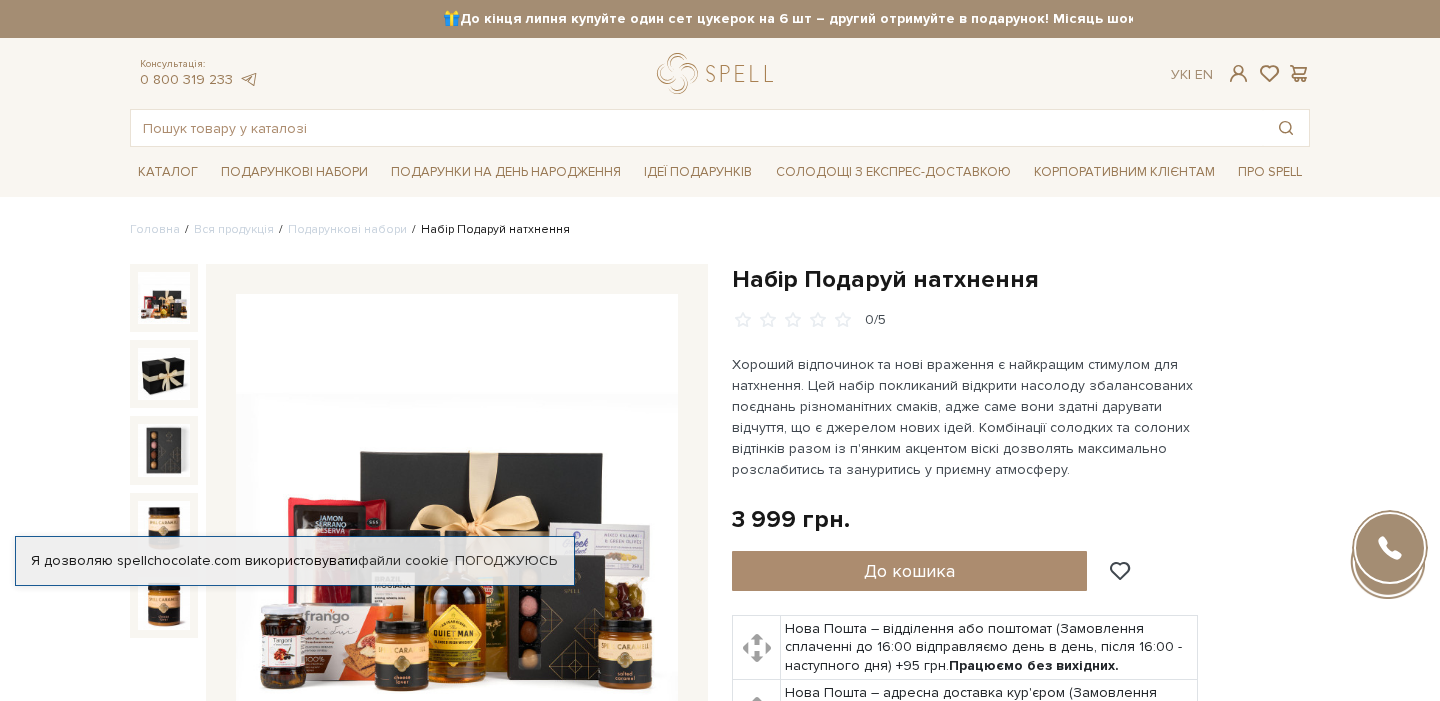 scroll, scrollTop: 0, scrollLeft: 0, axis: both 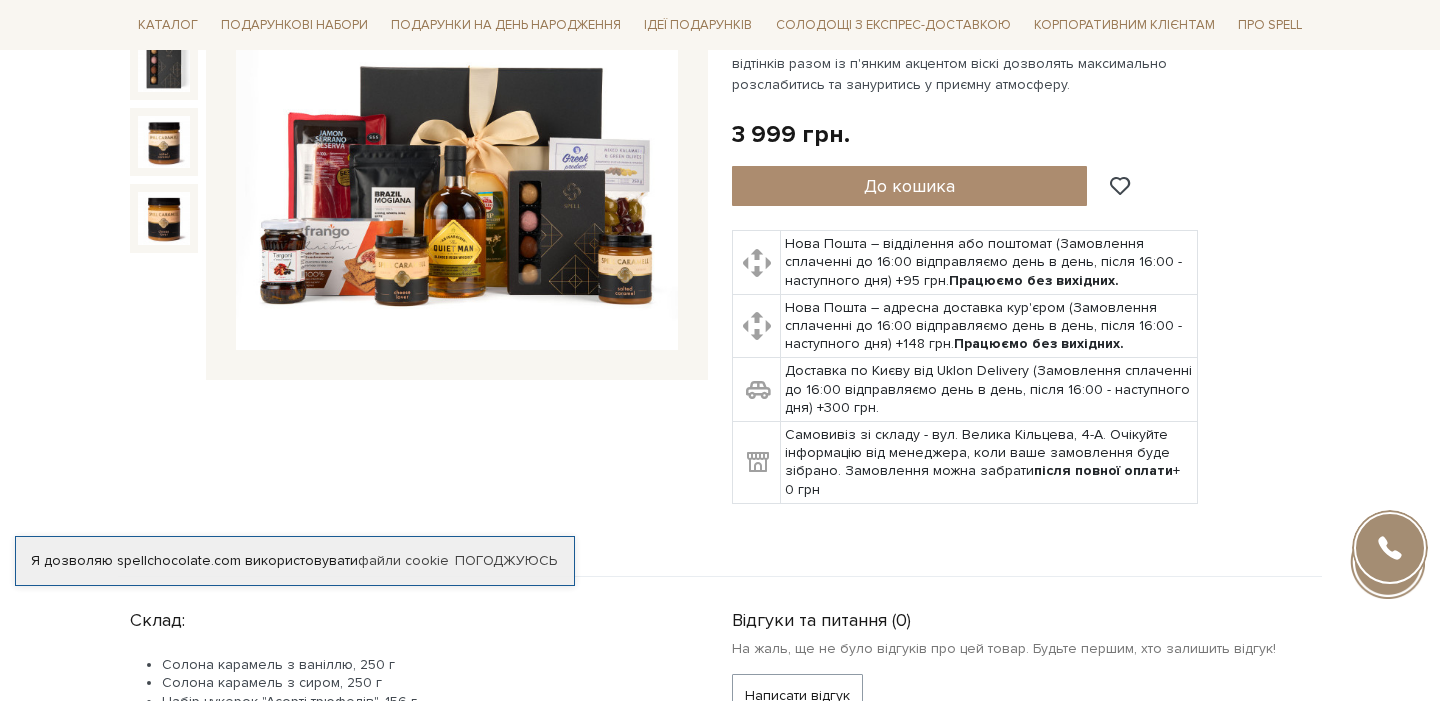 click at bounding box center [457, 130] 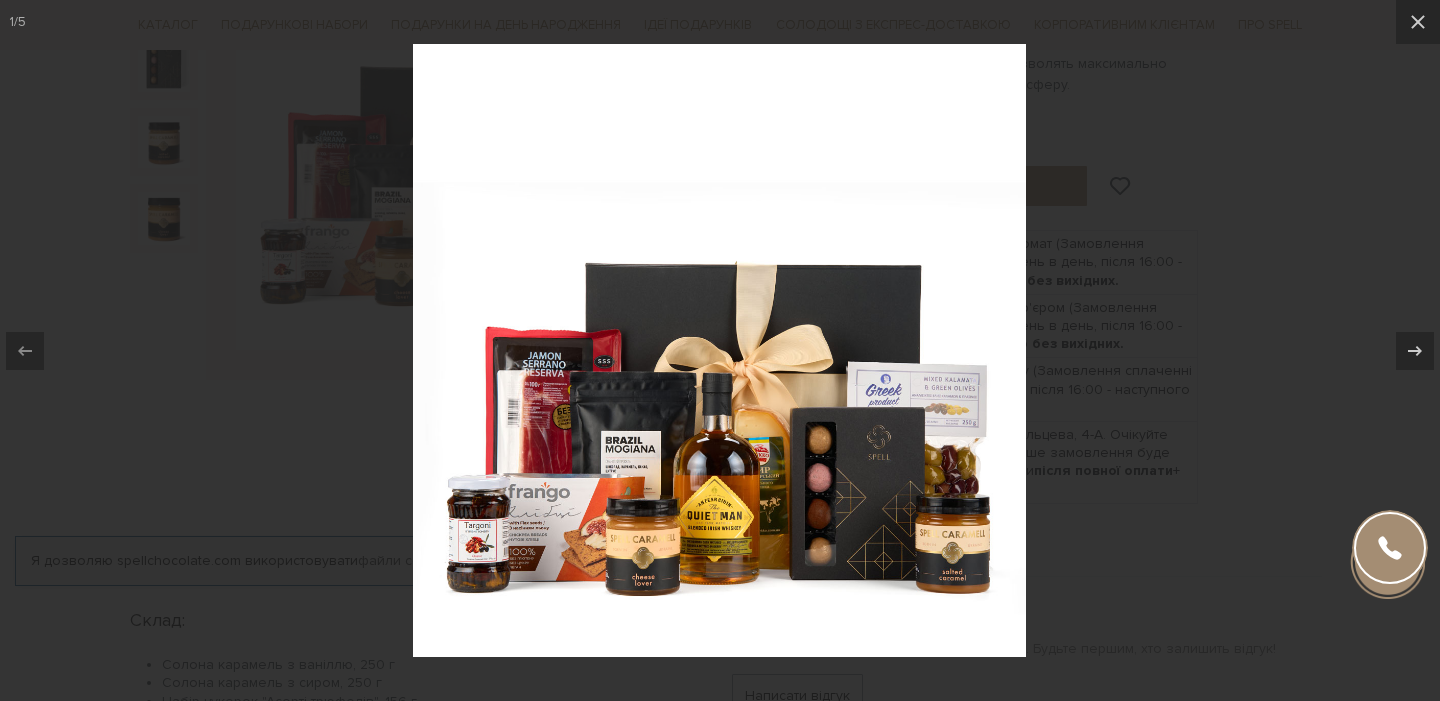 click at bounding box center (720, 350) 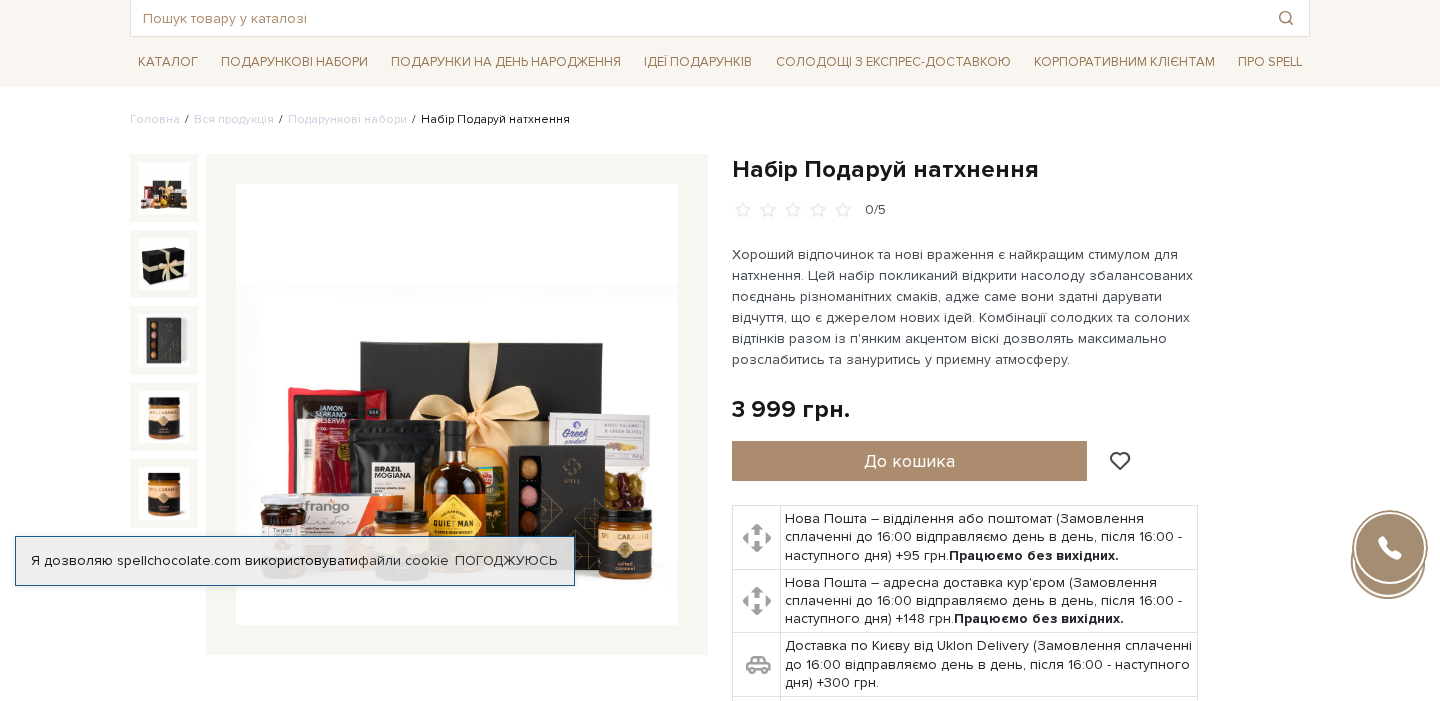 scroll, scrollTop: 103, scrollLeft: 0, axis: vertical 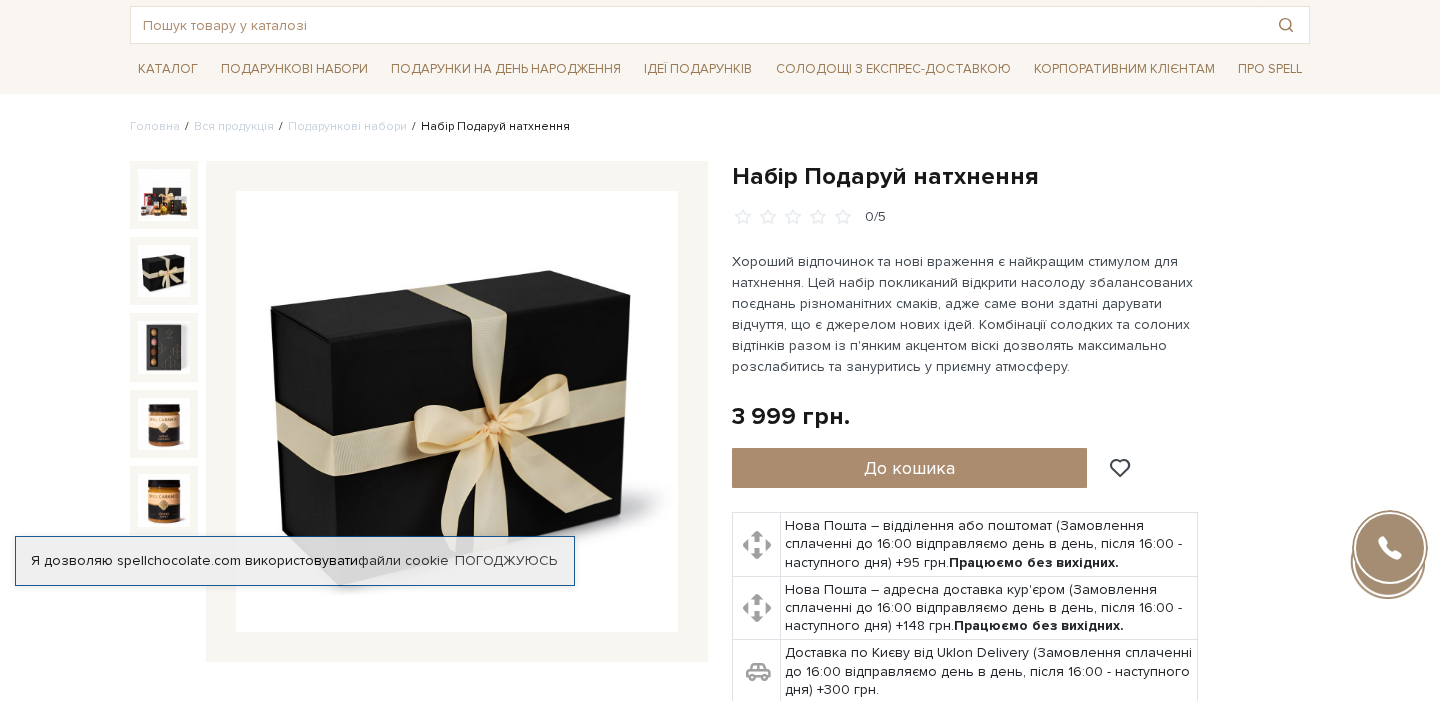 click at bounding box center [164, 271] 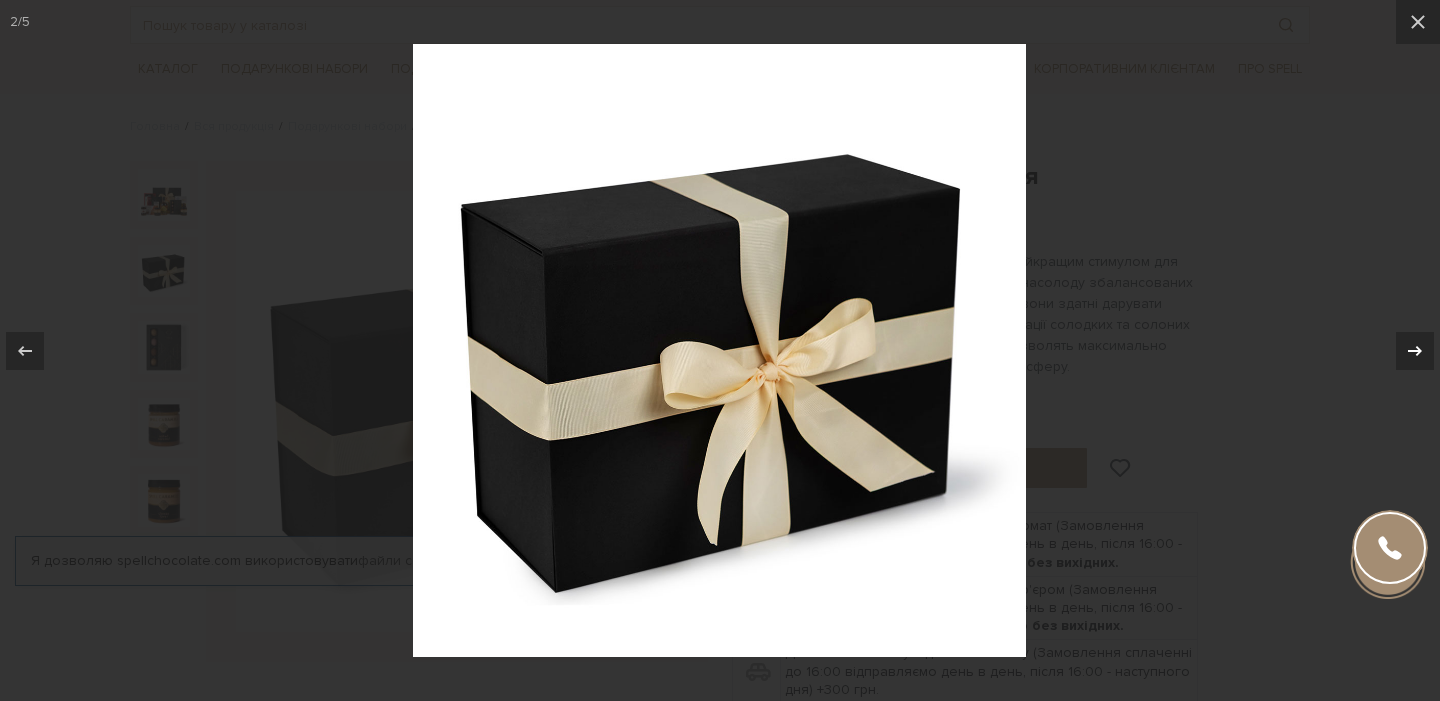 click 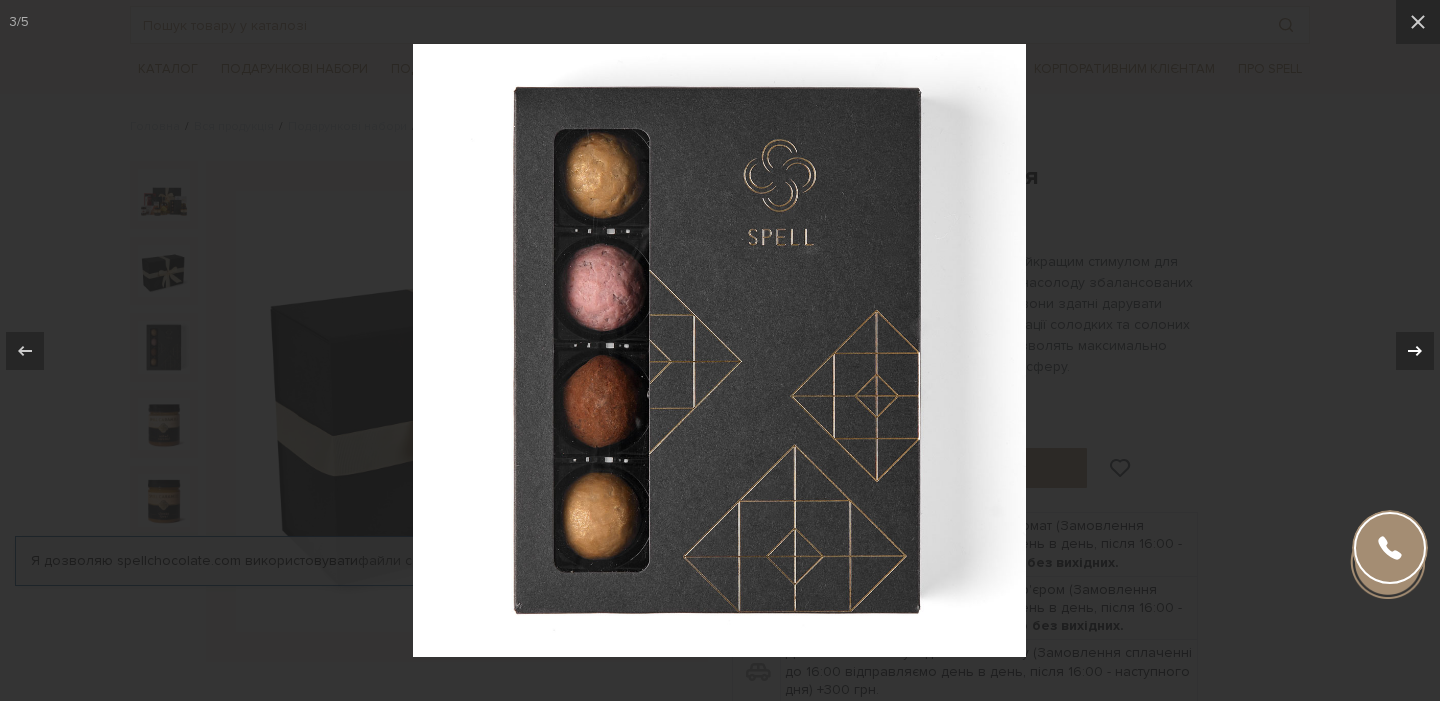 click 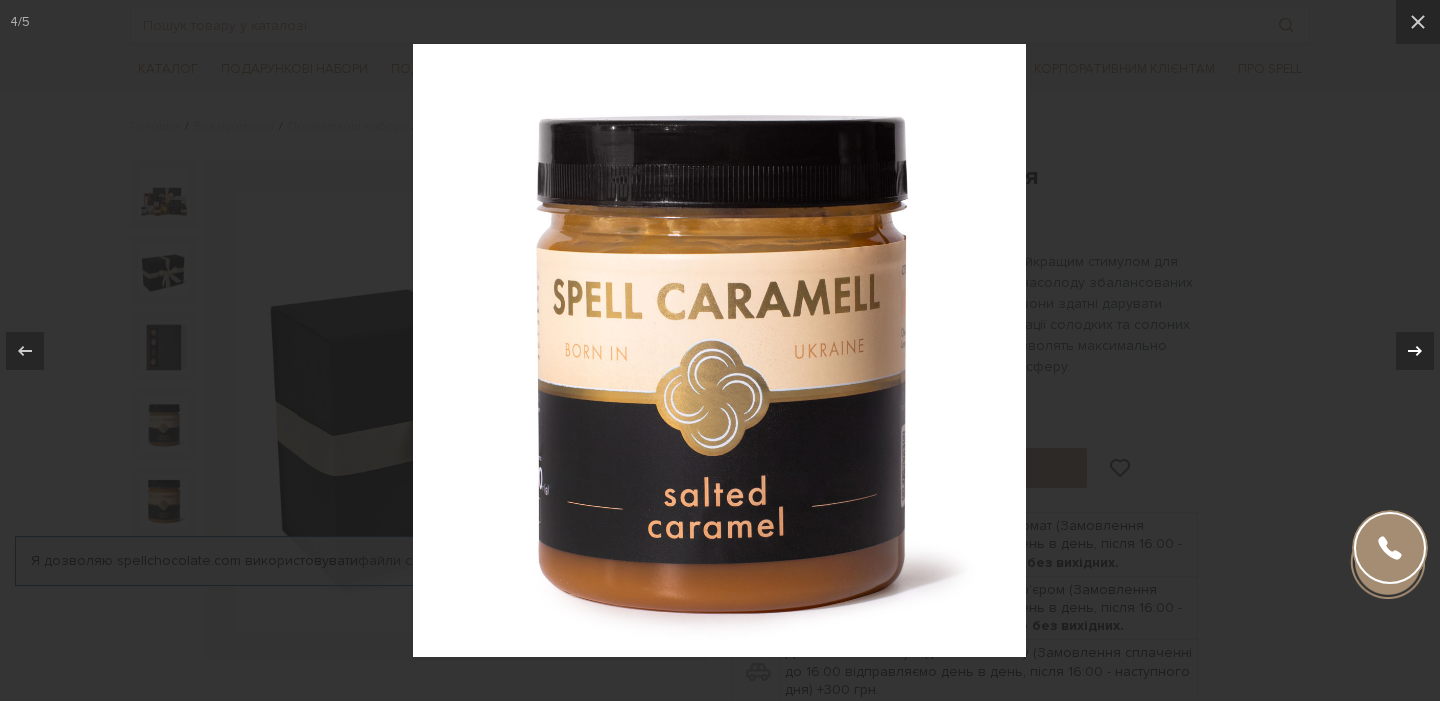 click 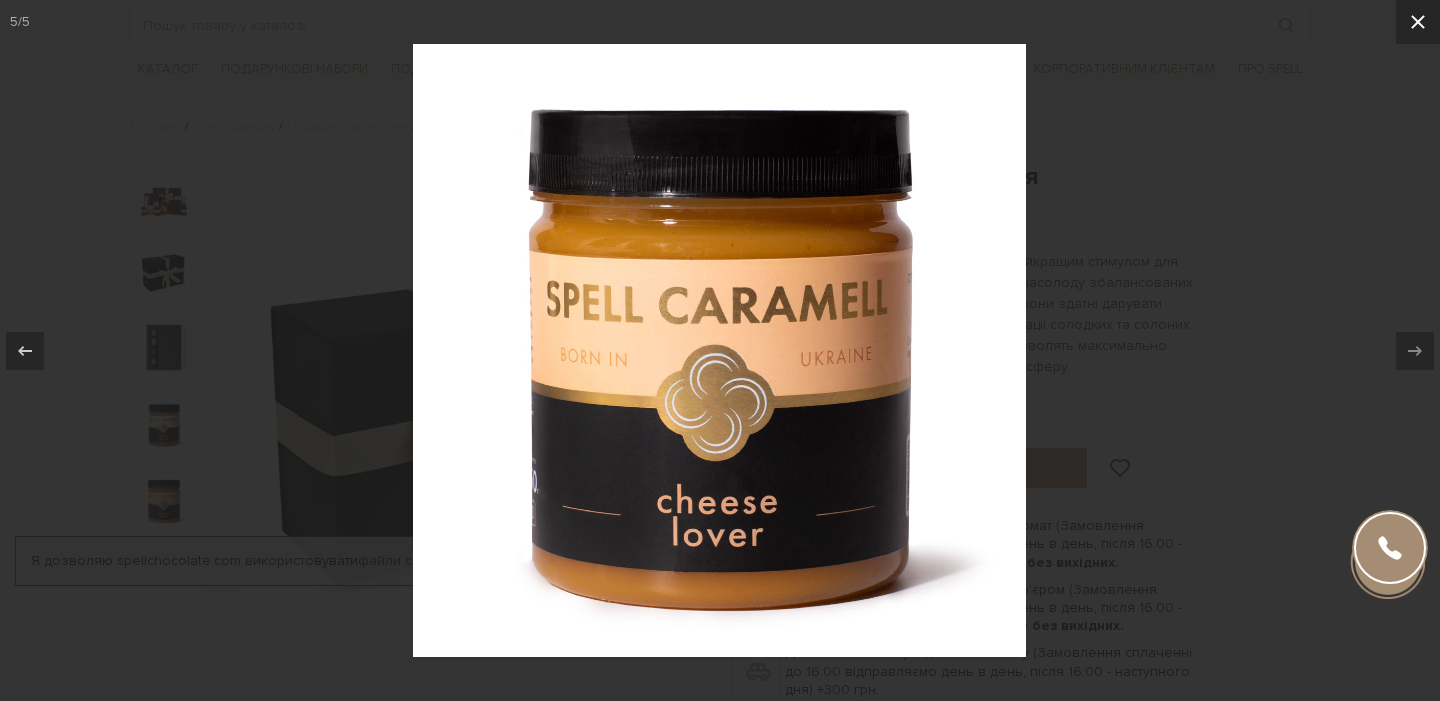click 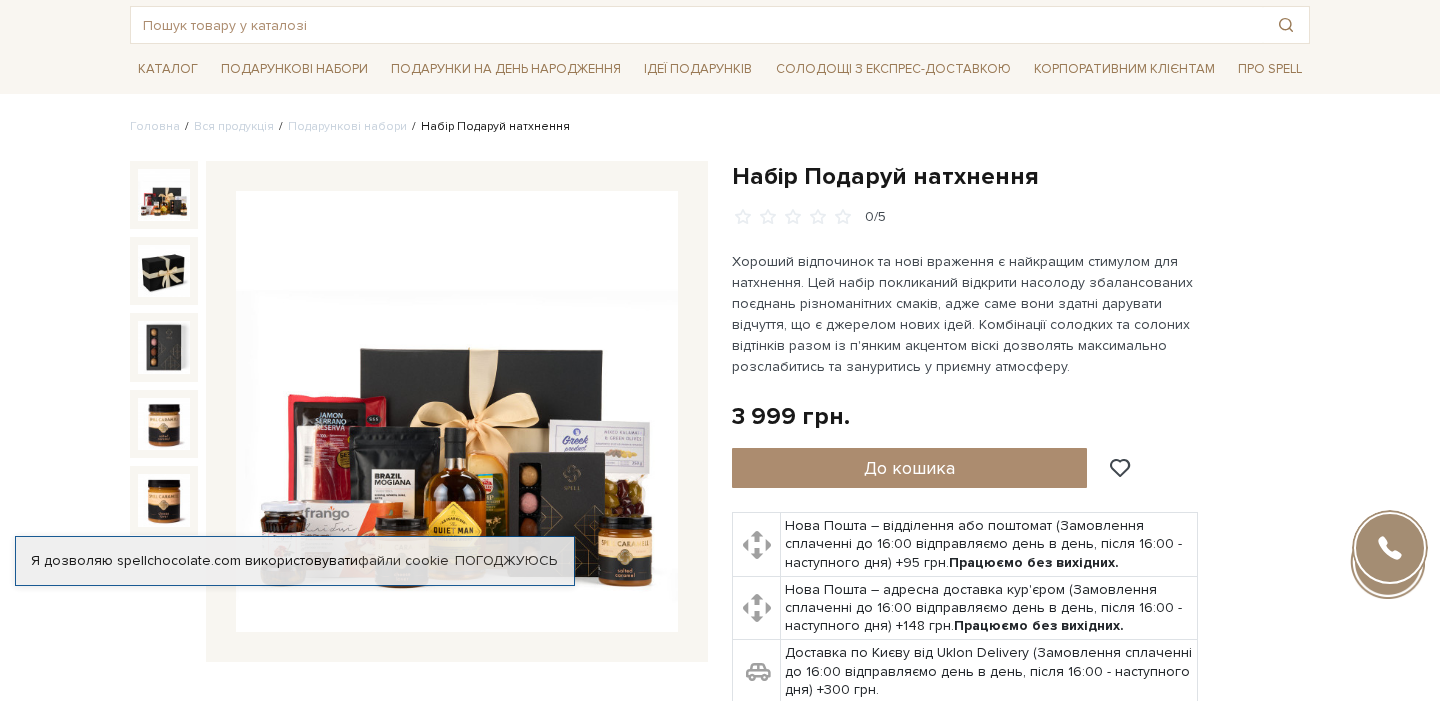 click at bounding box center (164, 195) 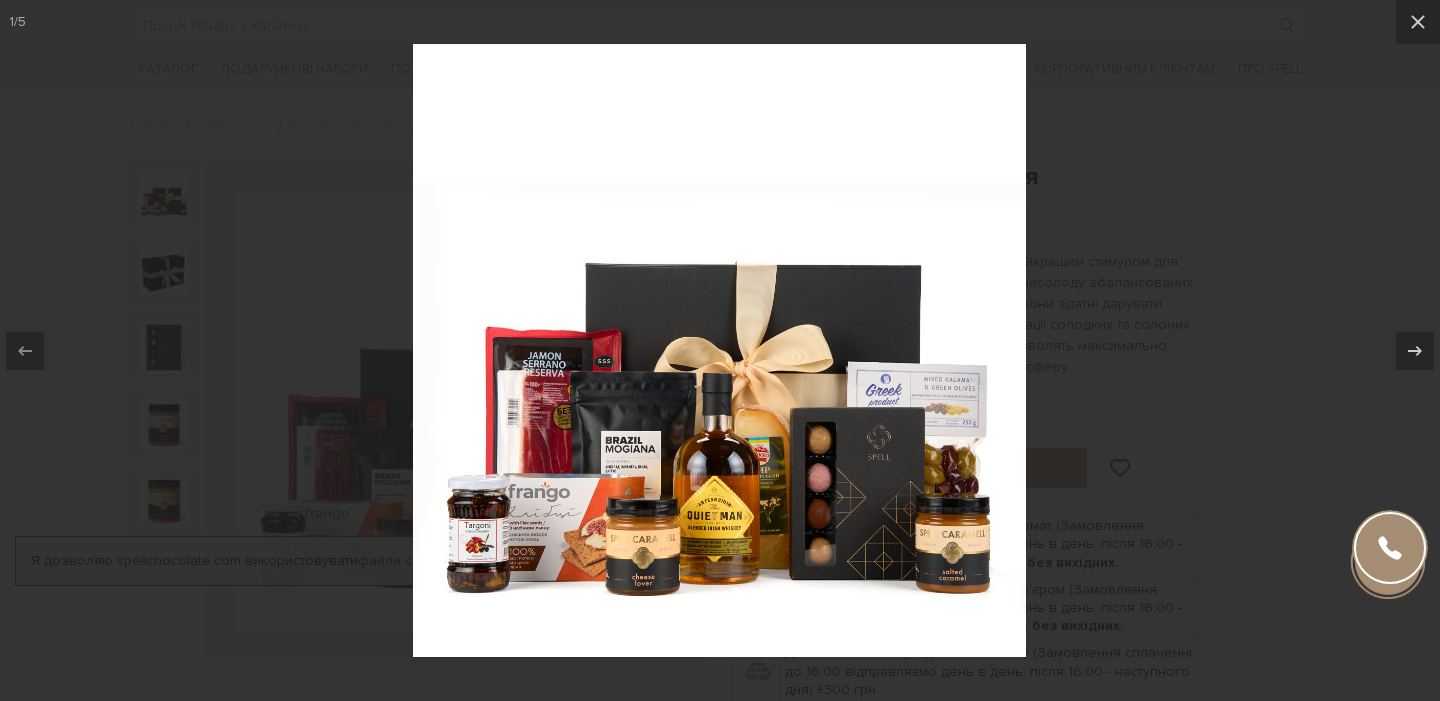 click at bounding box center (720, 350) 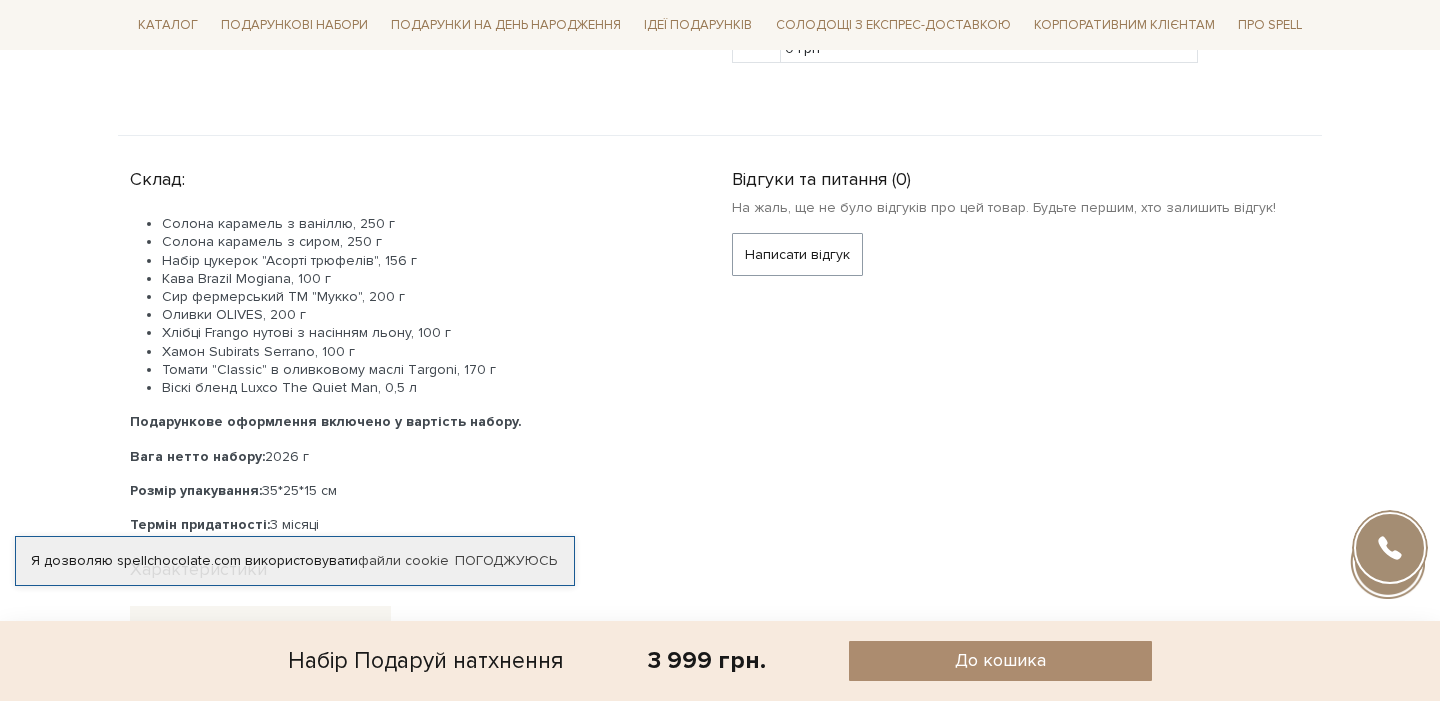 scroll, scrollTop: 897, scrollLeft: 0, axis: vertical 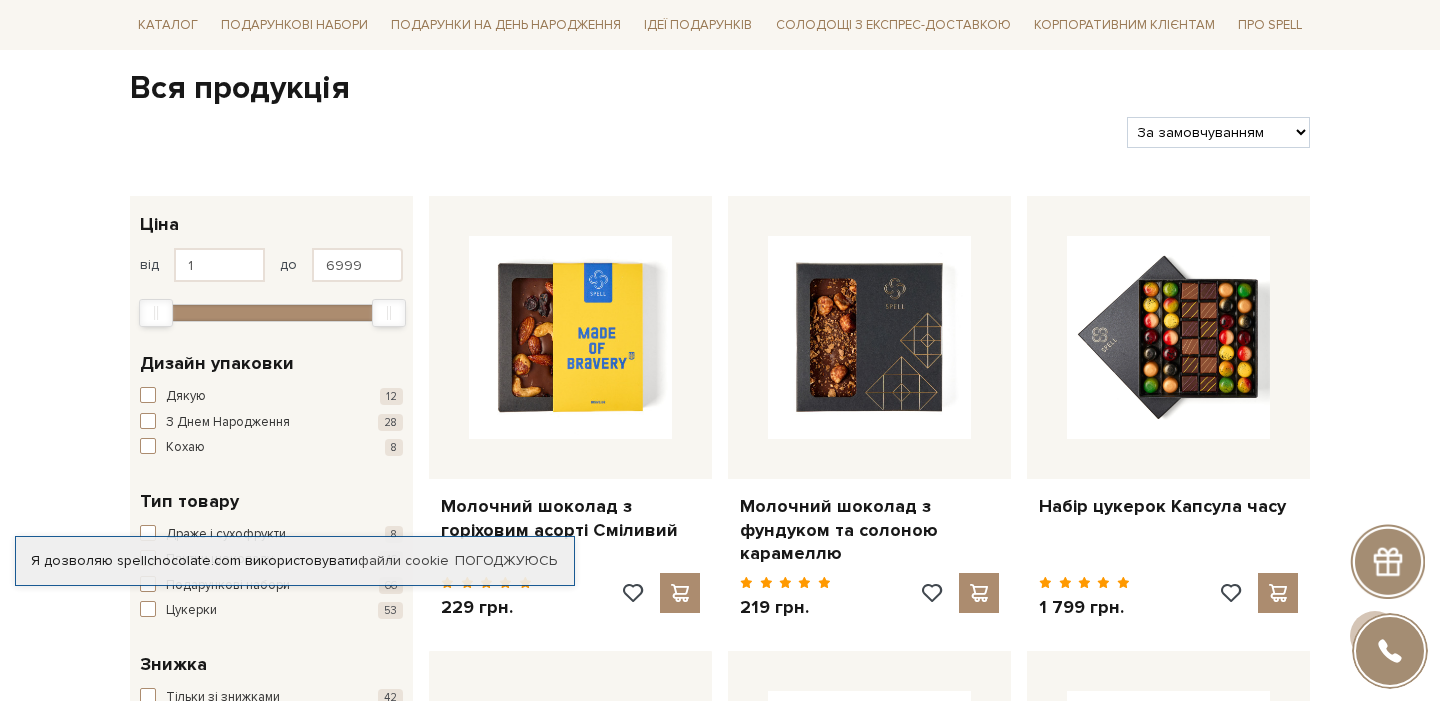 click on "За замовчуванням
За Ціною (зростання)
За Ціною (зменшення)
Новинки
За популярністю" at bounding box center (1218, 132) 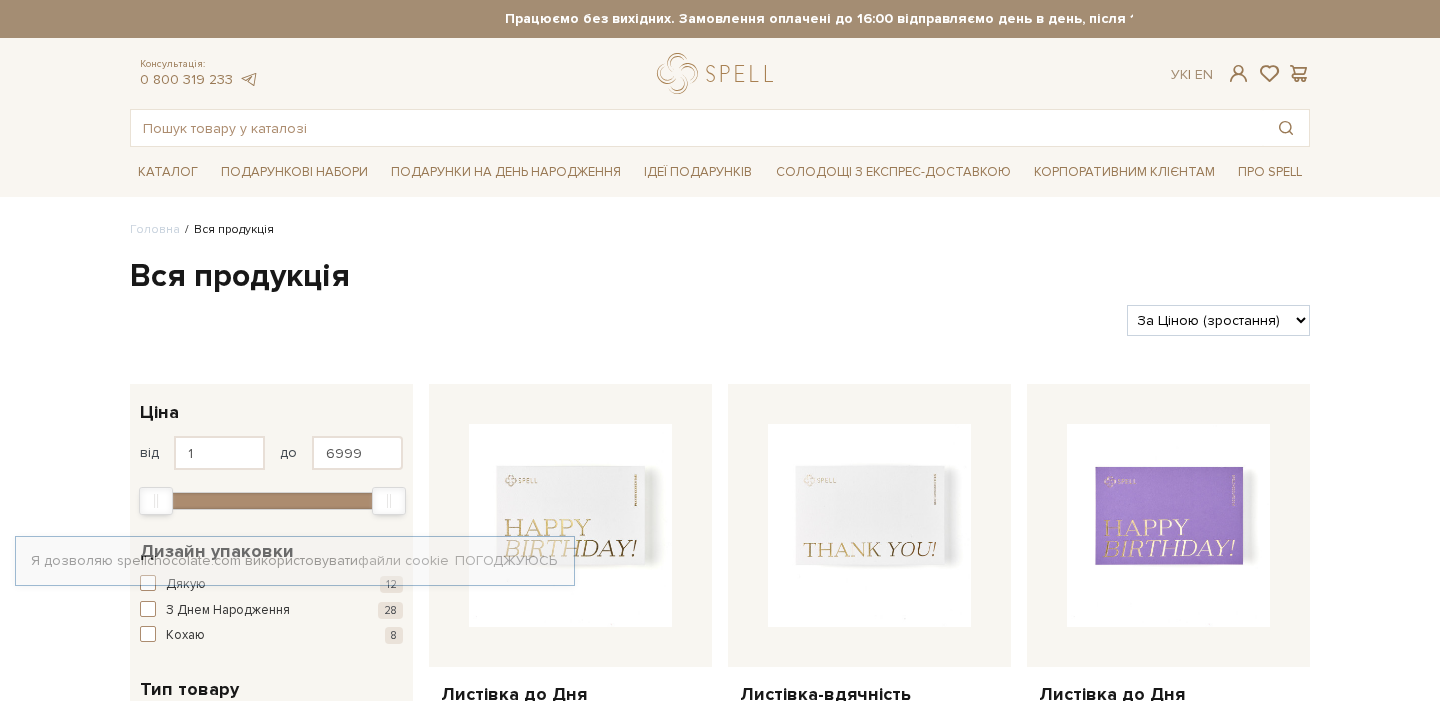 scroll, scrollTop: 0, scrollLeft: 0, axis: both 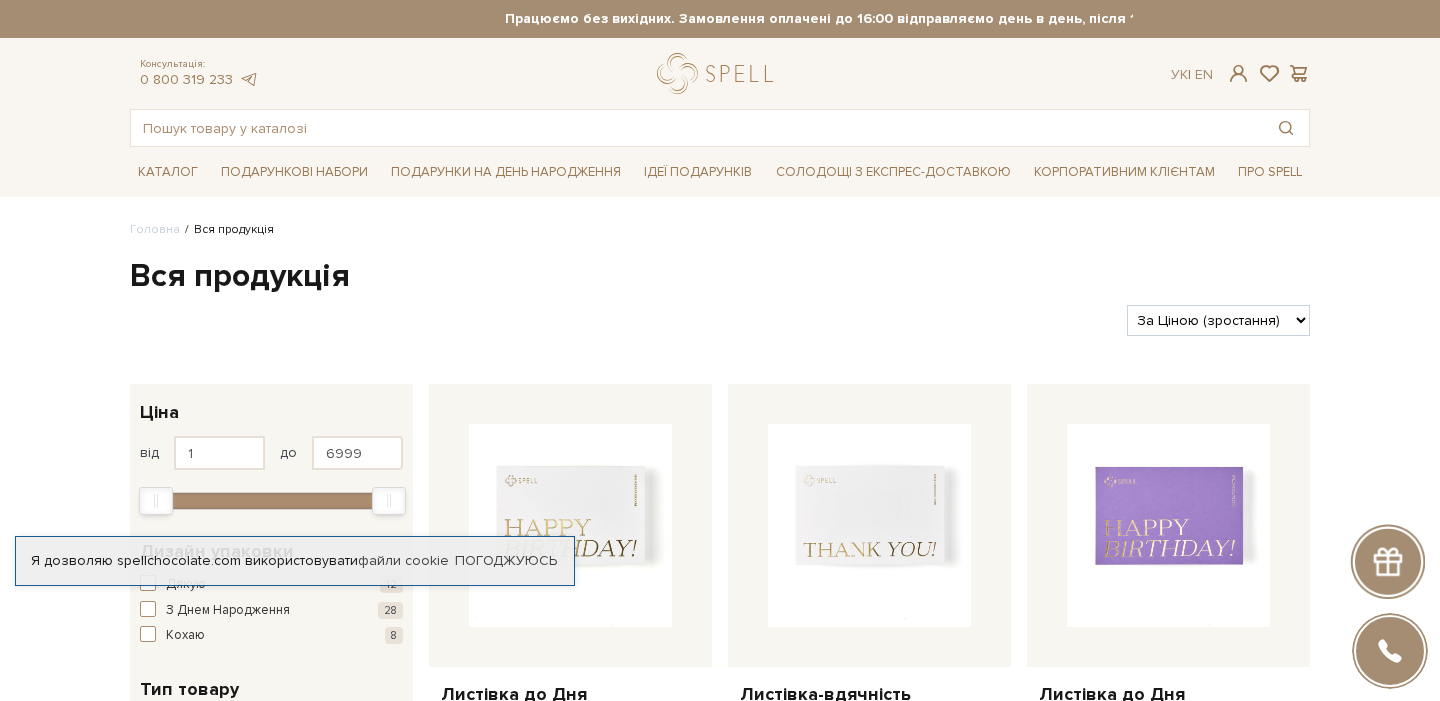 click on "За замовчуванням
За Ціною (зростання)
За Ціною (зменшення)
Новинки
За популярністю" at bounding box center [1218, 320] 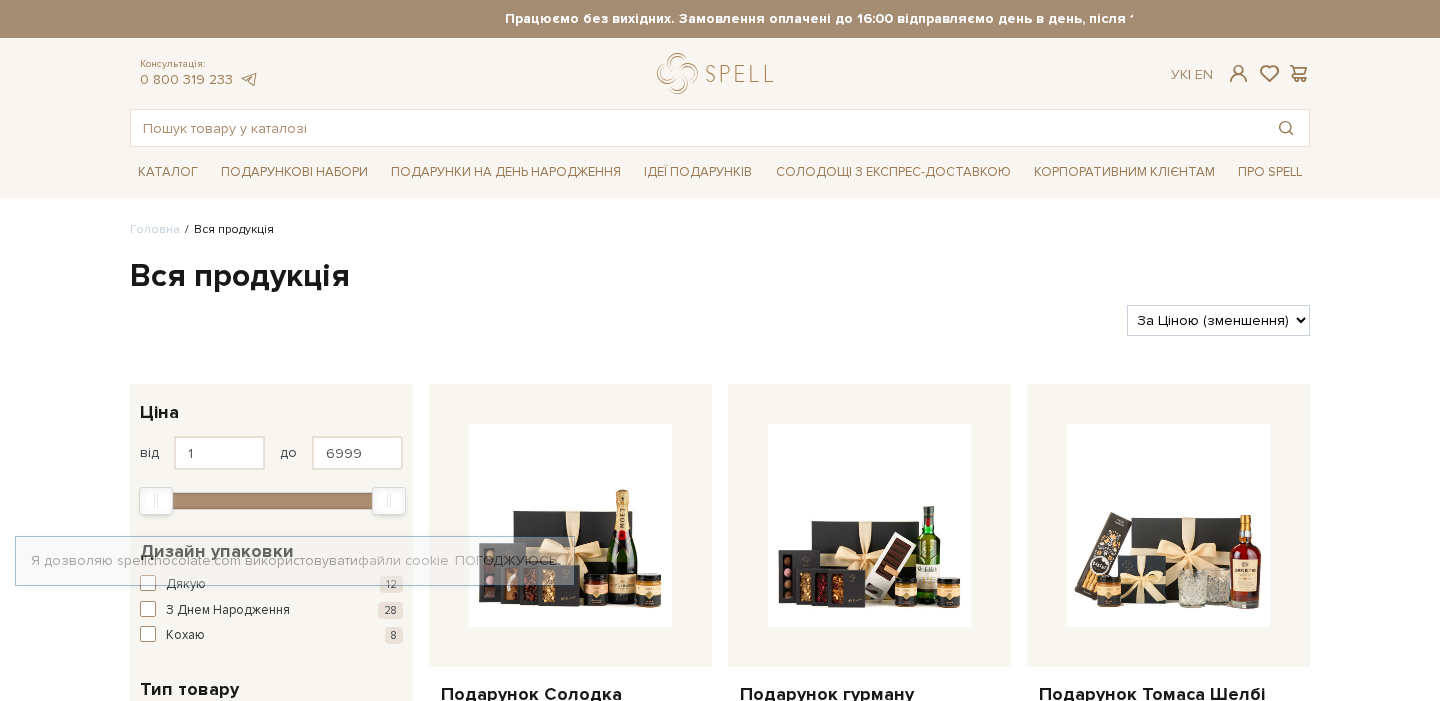 scroll, scrollTop: 0, scrollLeft: 0, axis: both 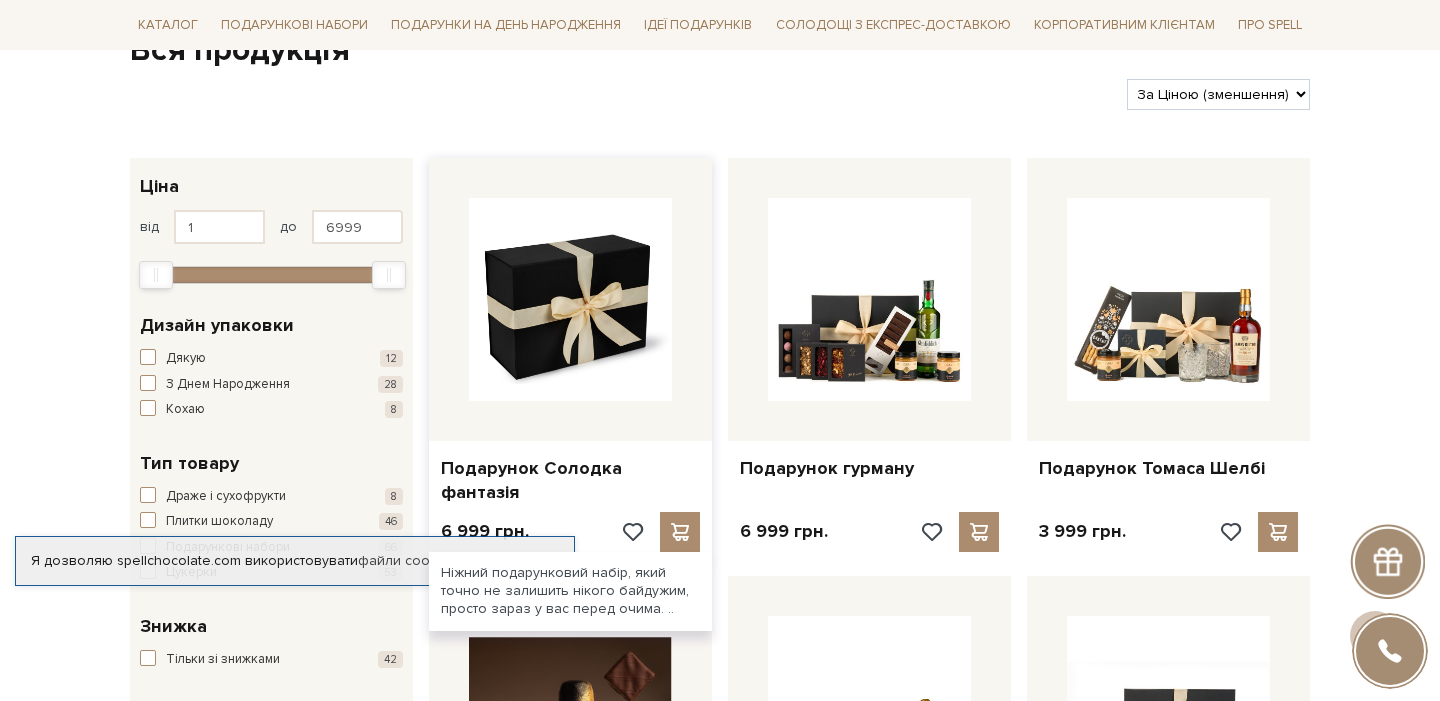 click at bounding box center (570, 299) 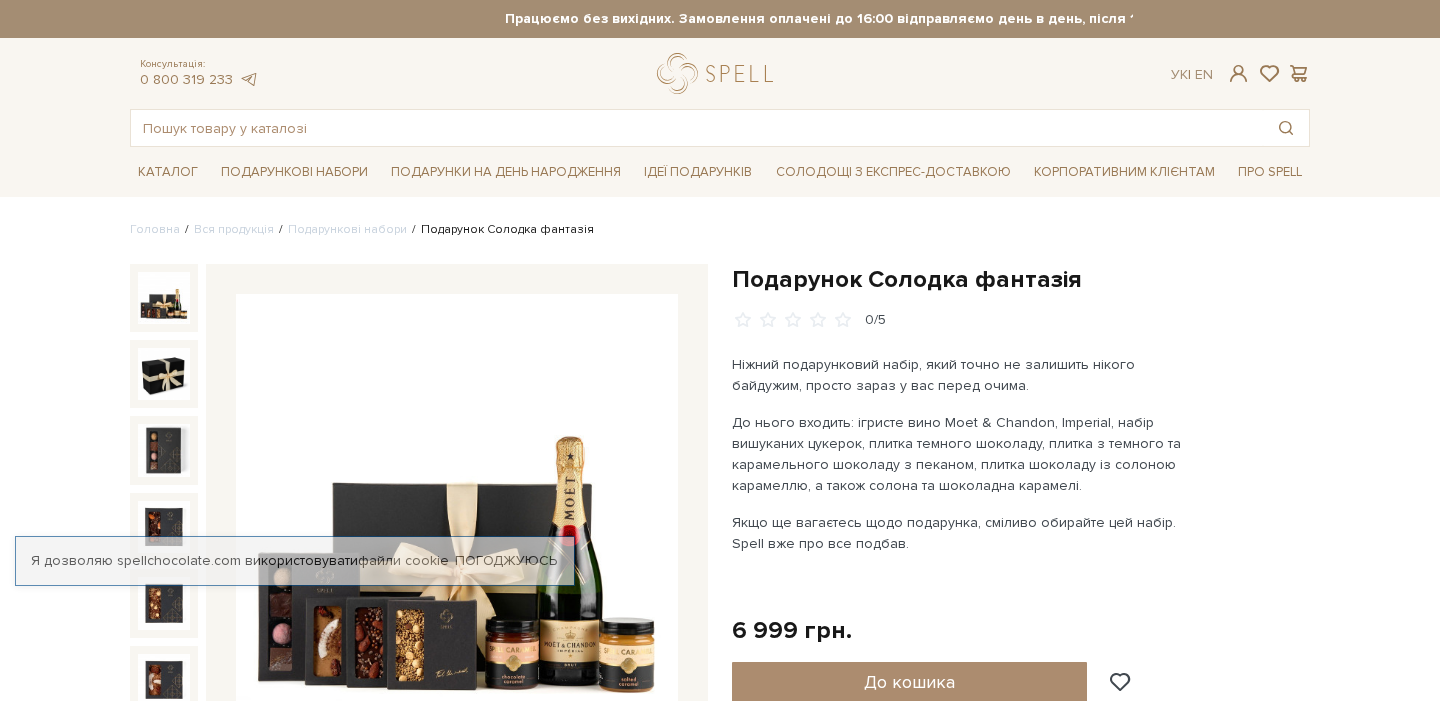 scroll, scrollTop: 0, scrollLeft: 0, axis: both 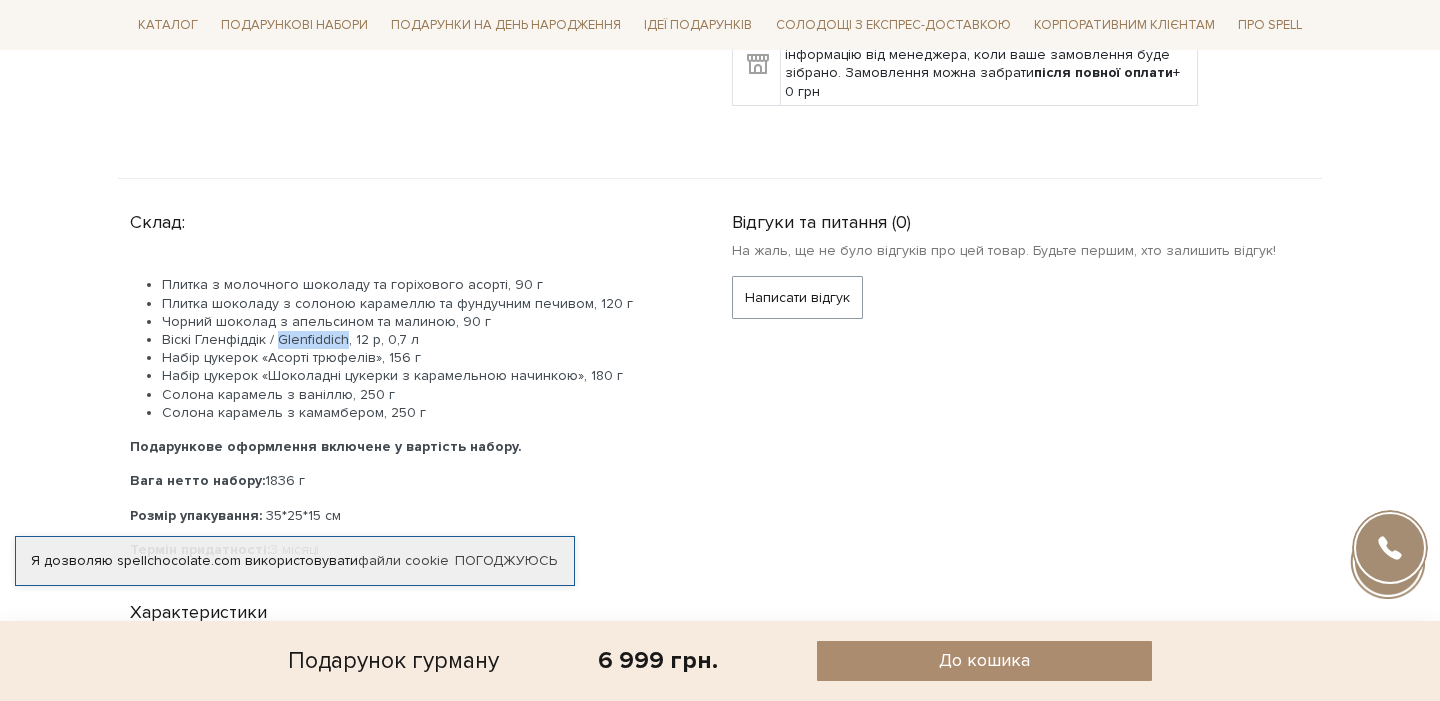 drag, startPoint x: 277, startPoint y: 337, endPoint x: 345, endPoint y: 335, distance: 68.0294 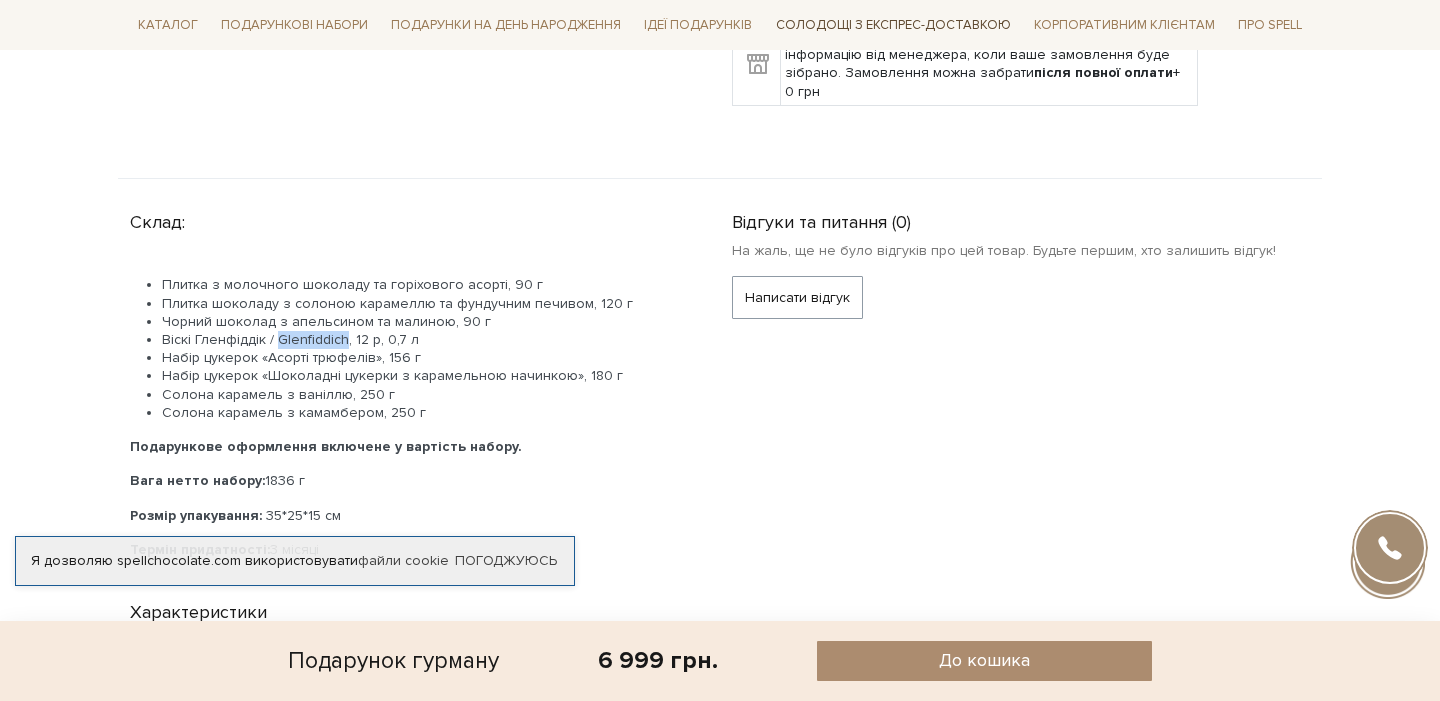 copy on "Glenfiddich" 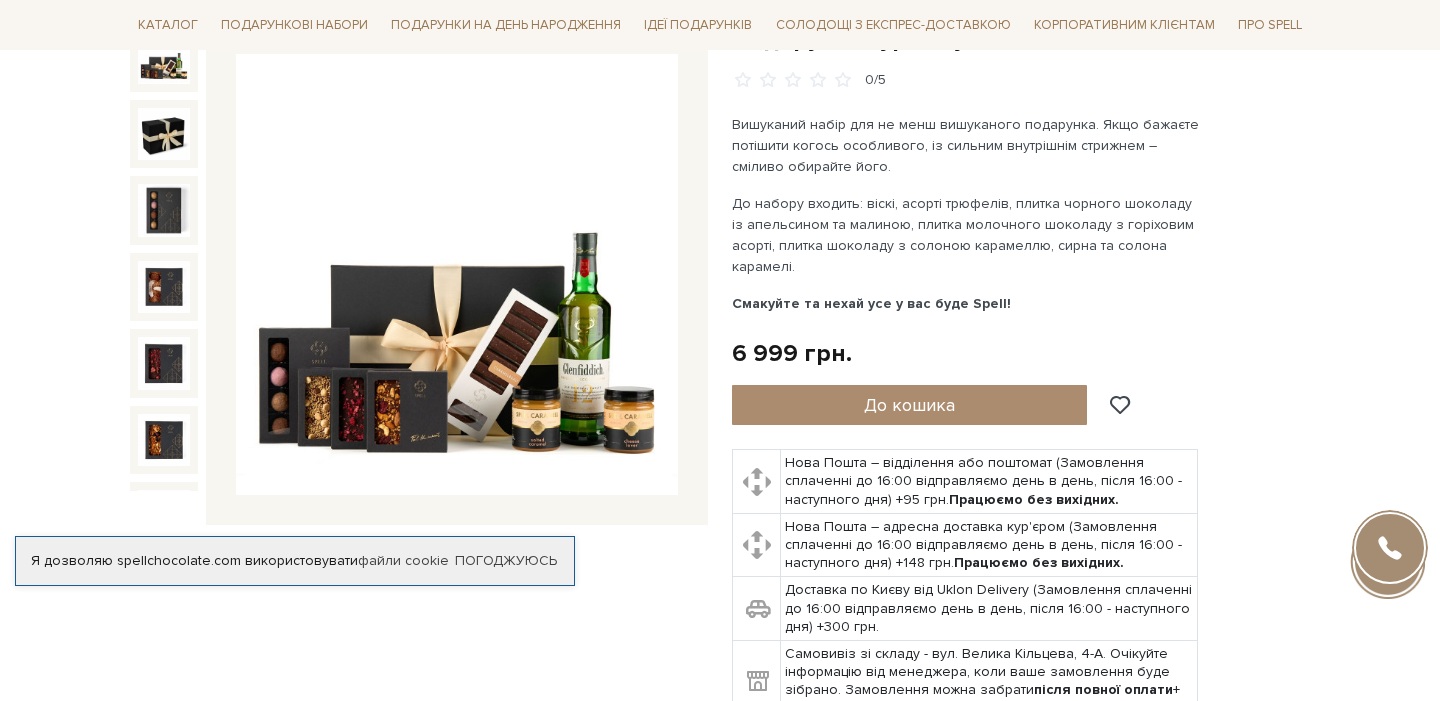 scroll, scrollTop: 251, scrollLeft: 0, axis: vertical 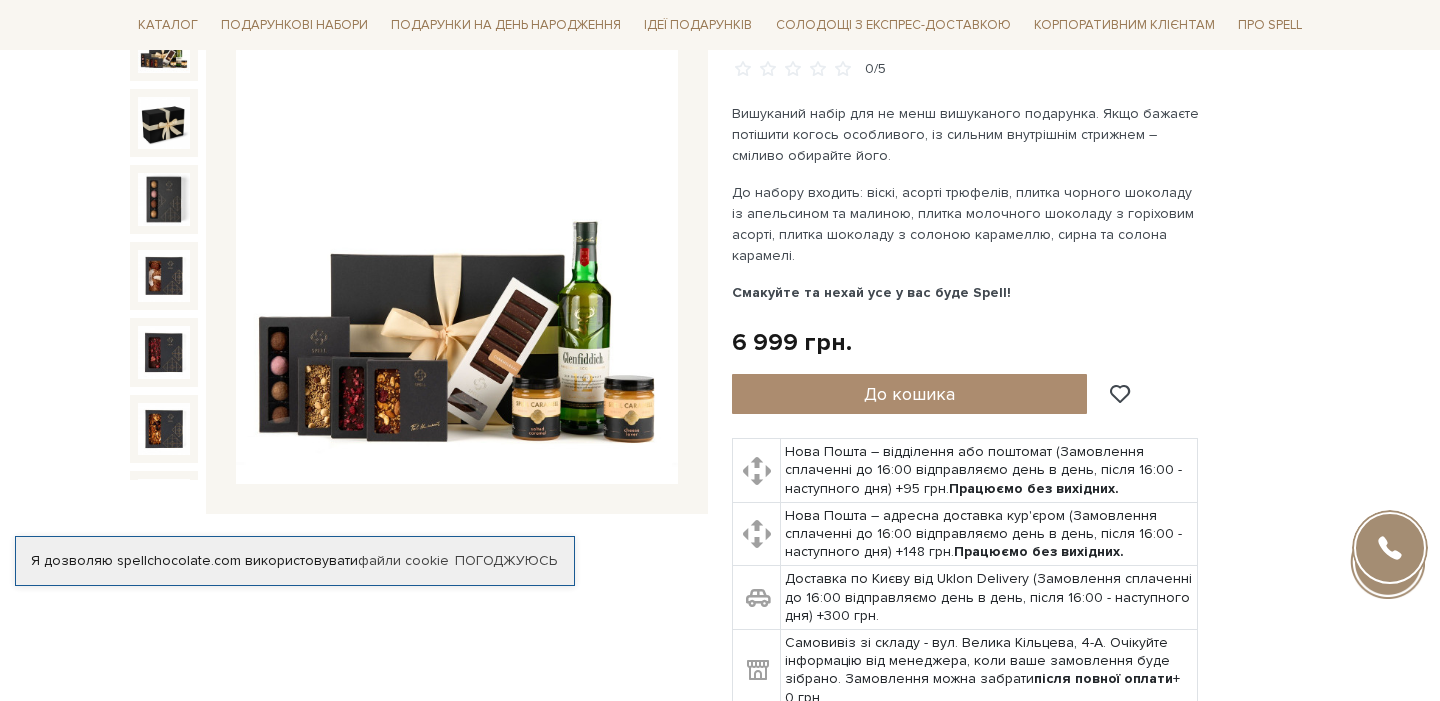 click at bounding box center [457, 264] 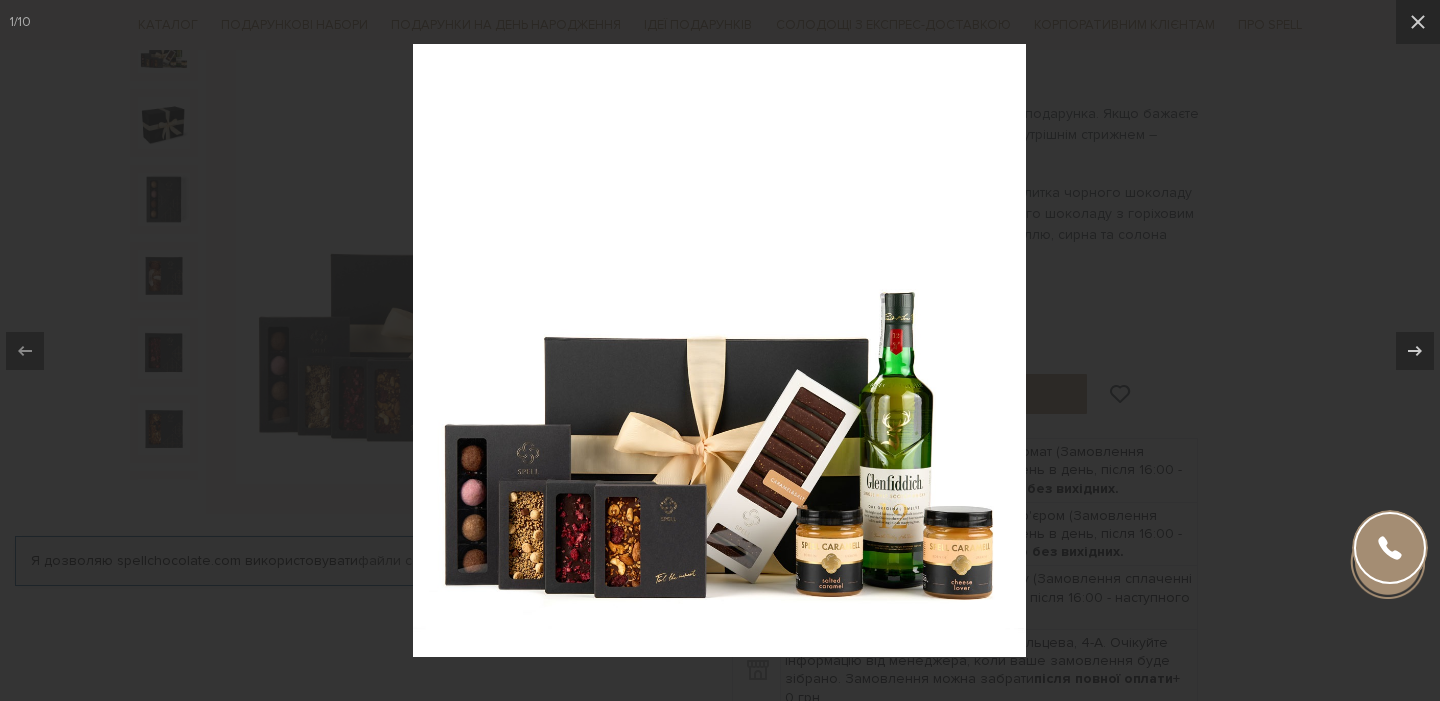 click at bounding box center [720, 350] 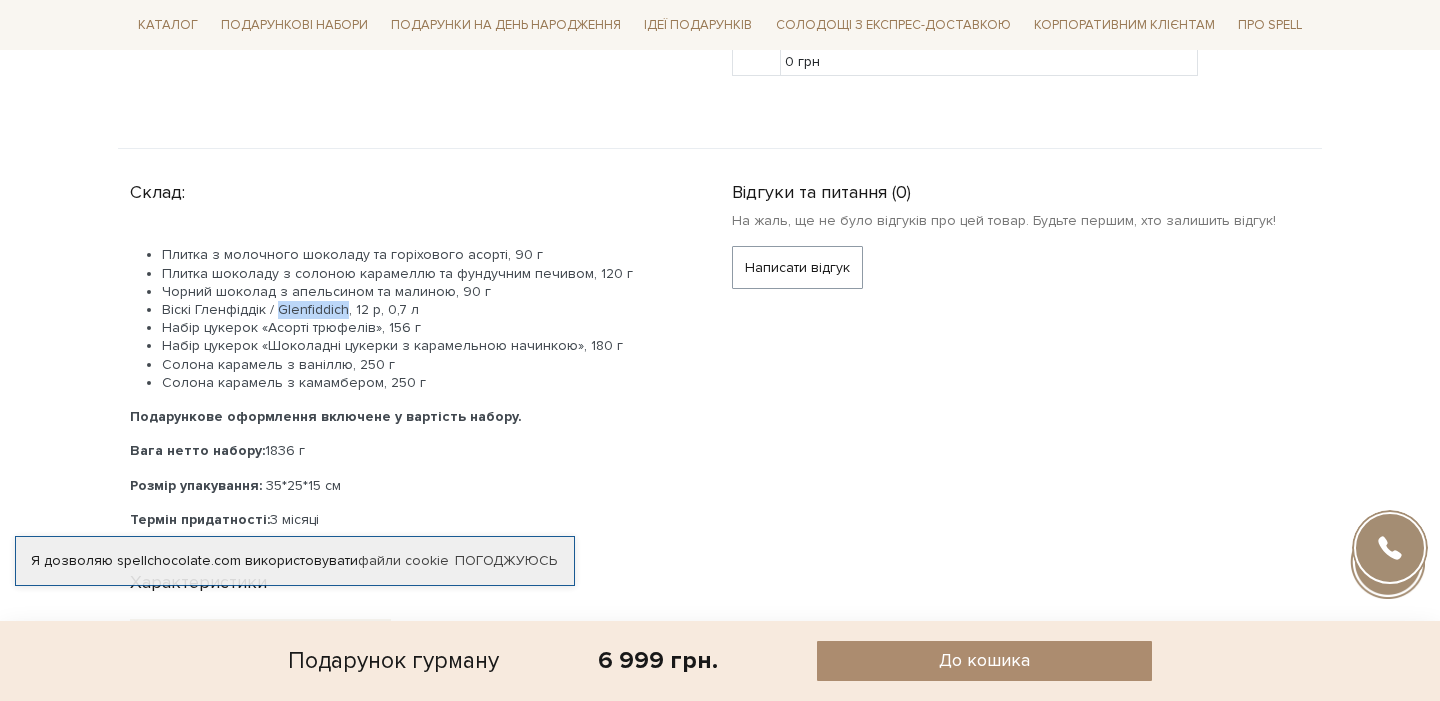 scroll, scrollTop: 898, scrollLeft: 0, axis: vertical 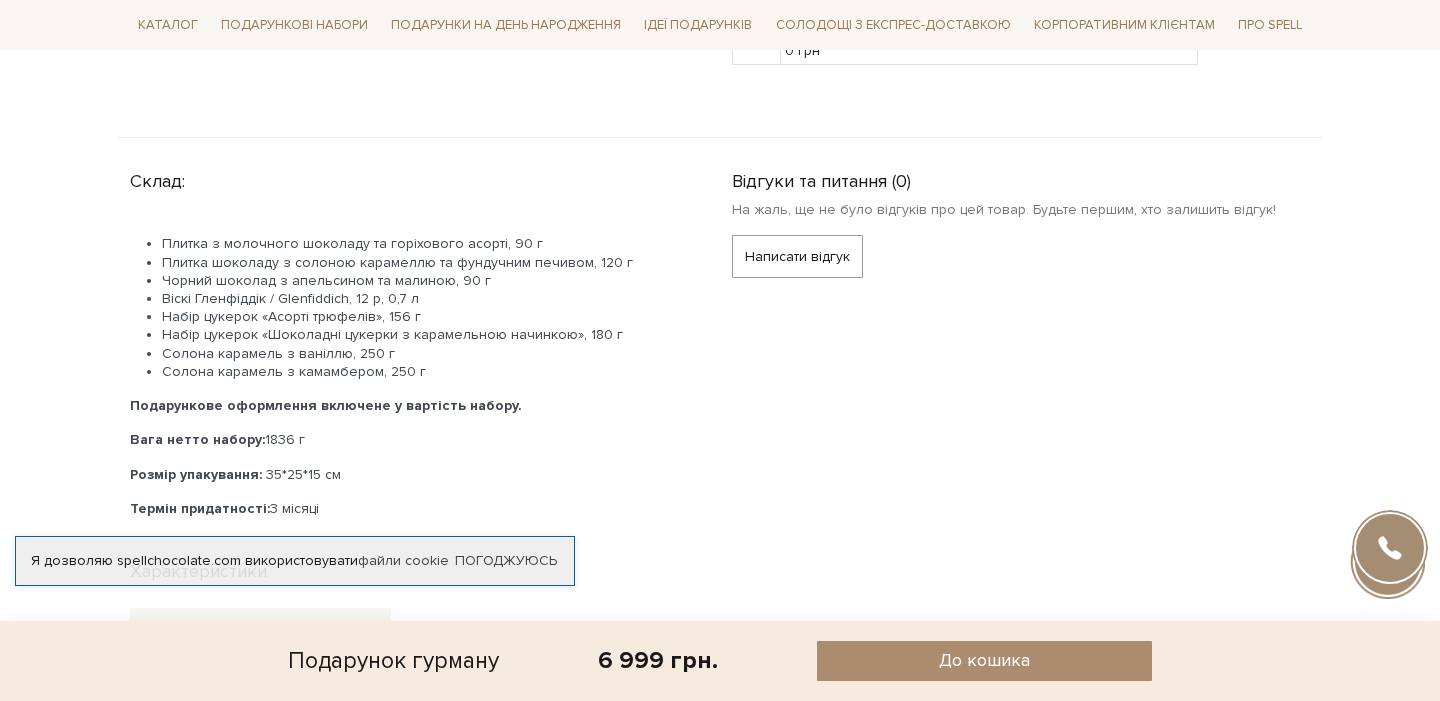 click on "Плитка з молочного шоколаду та горіхового асорті, 90 г" at bounding box center (352, 243) 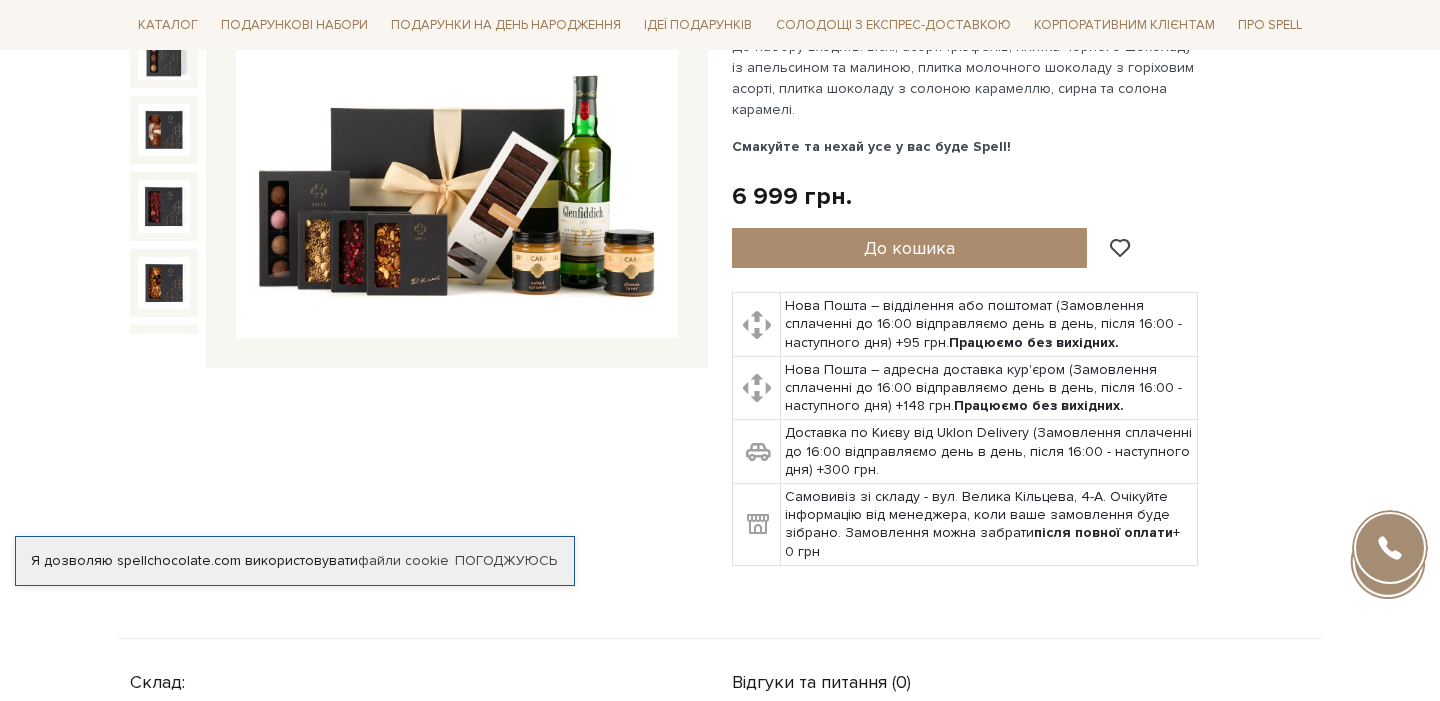 scroll, scrollTop: 375, scrollLeft: 0, axis: vertical 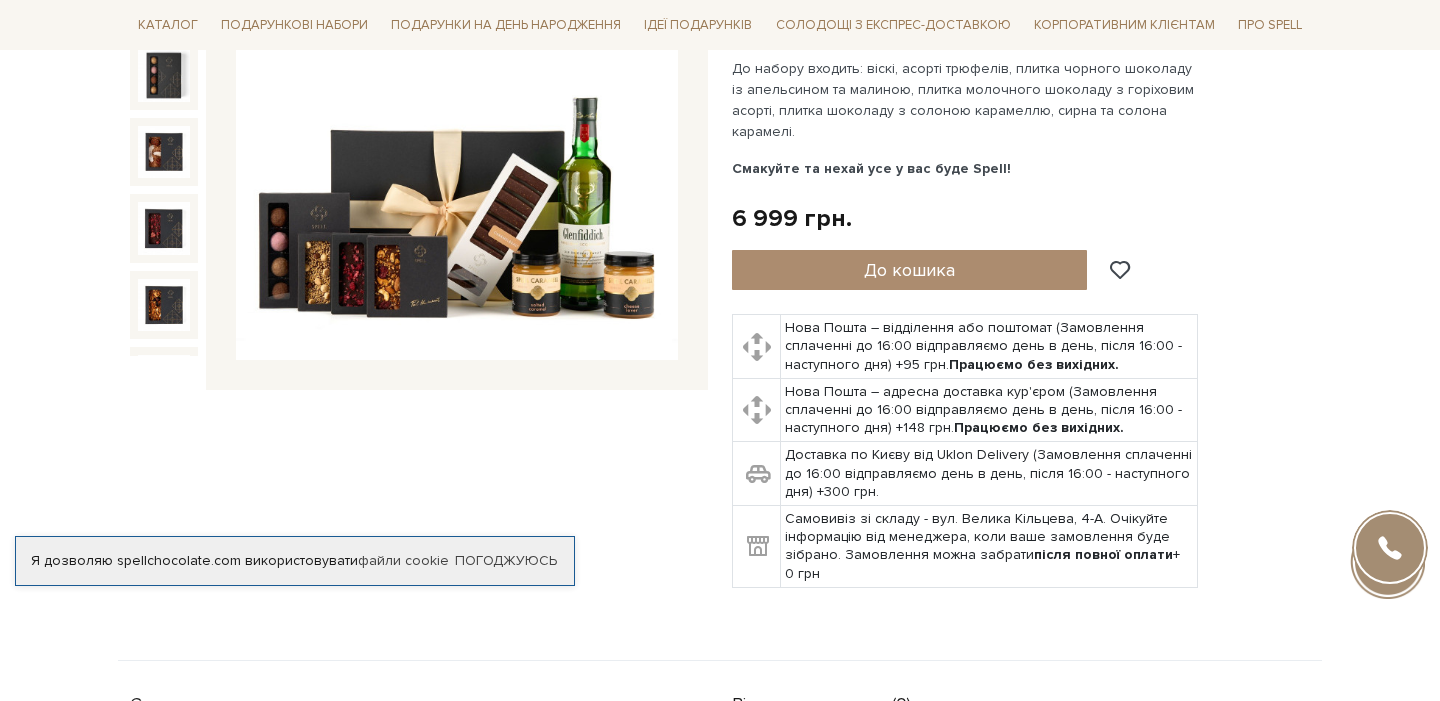 click at bounding box center [457, 140] 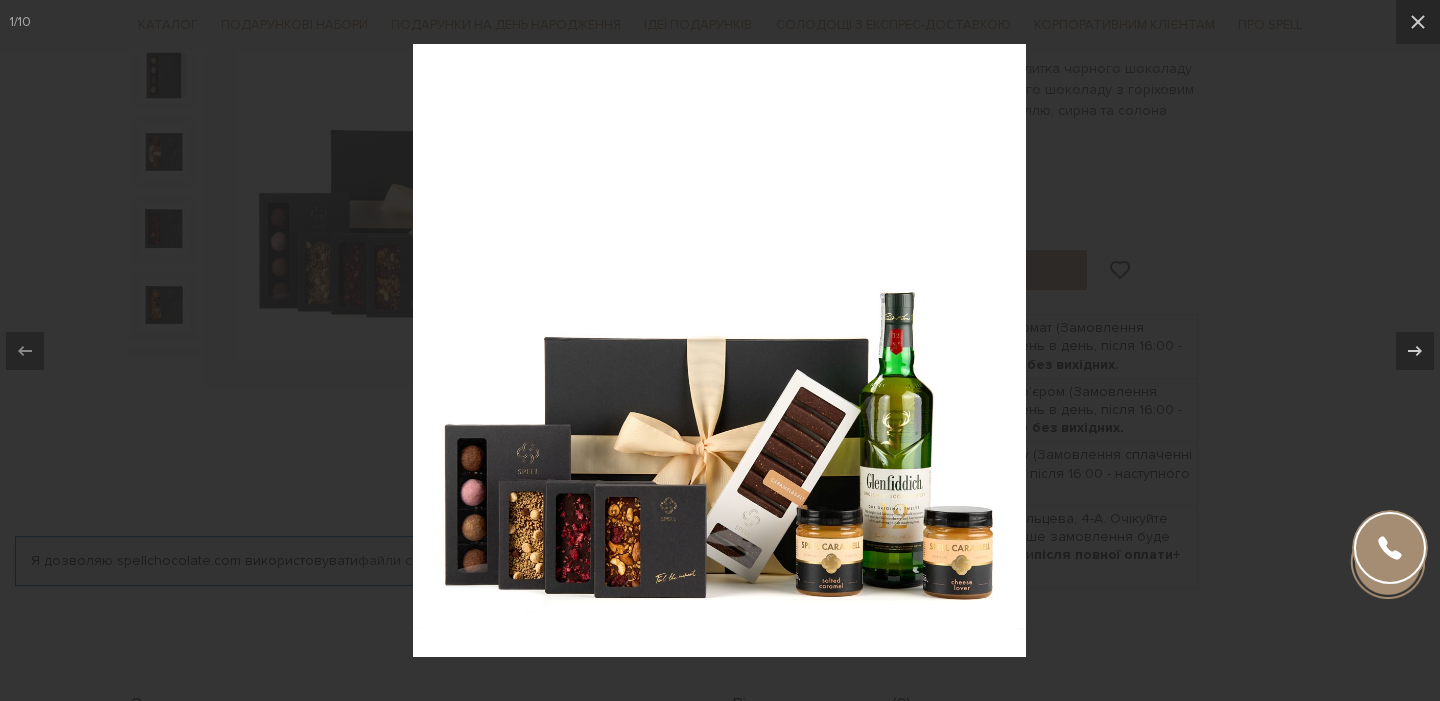 click at bounding box center (719, 350) 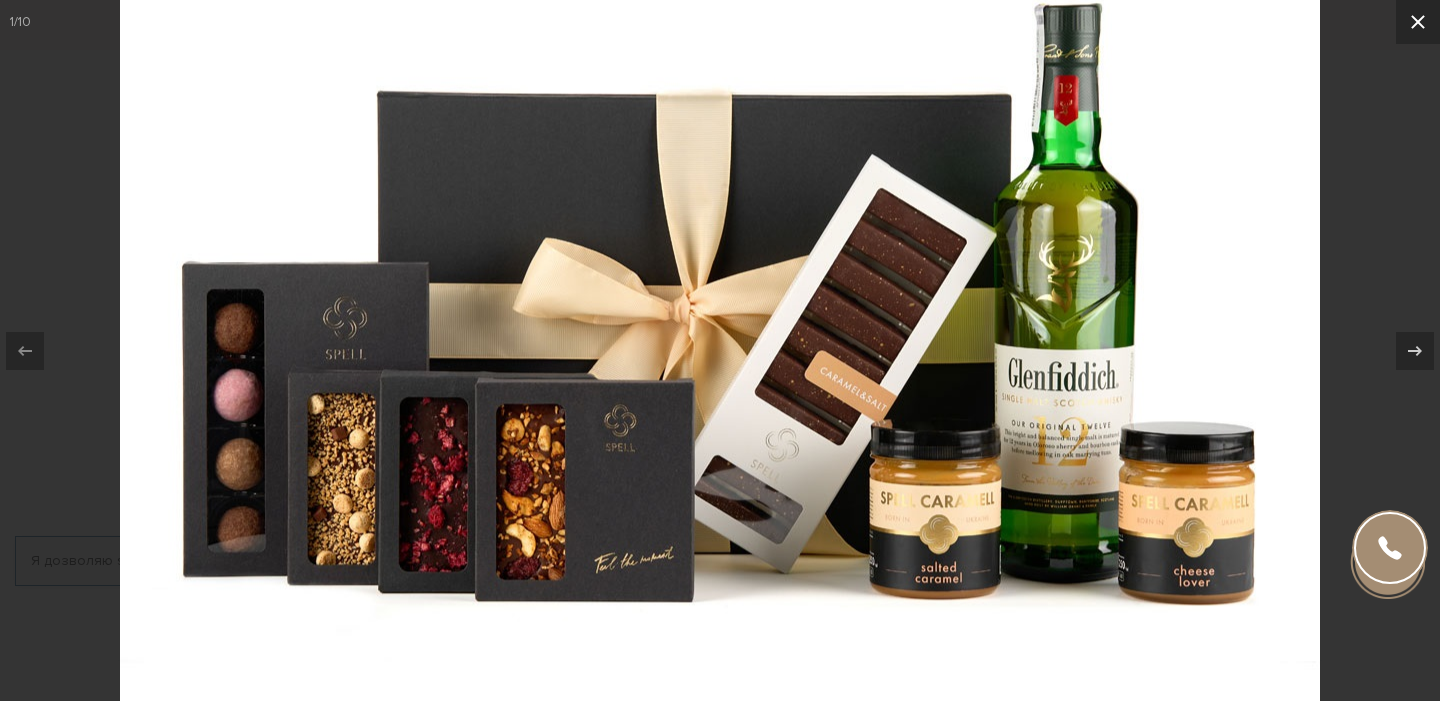 click 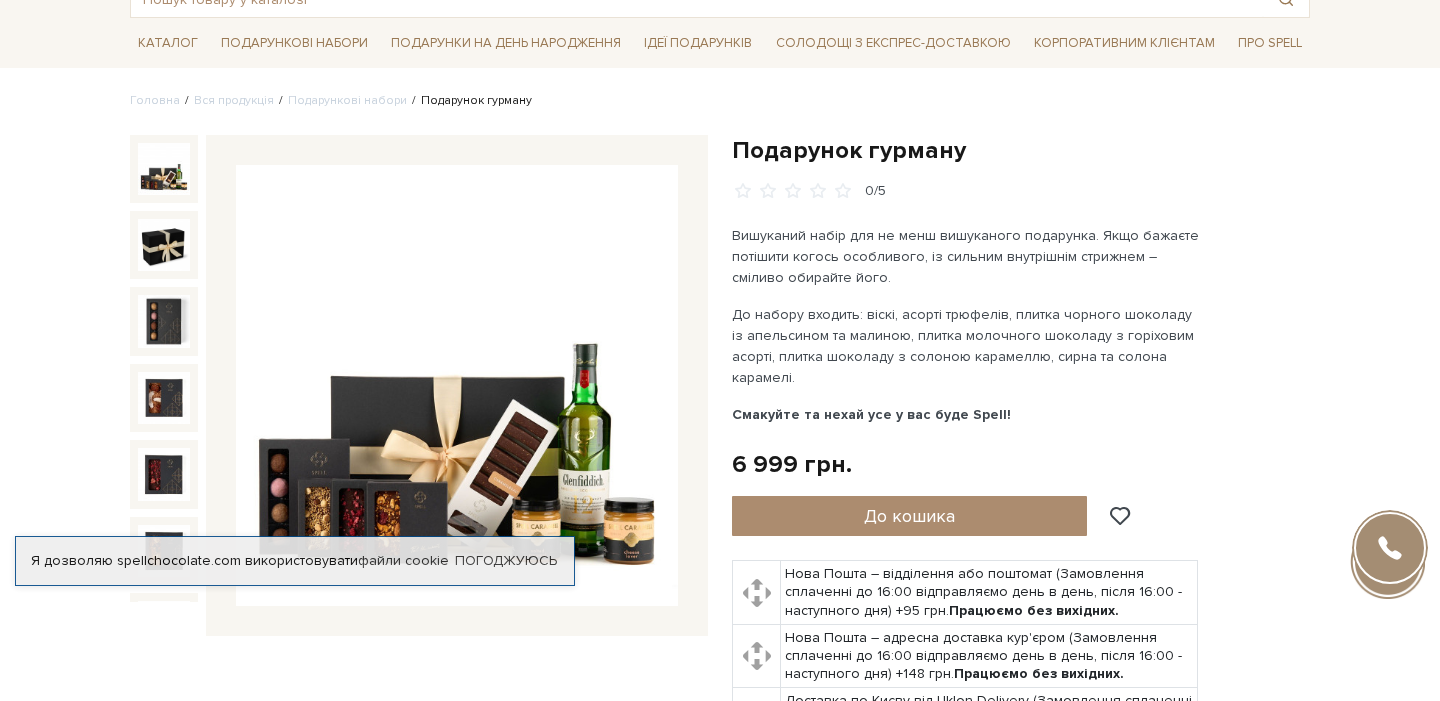 scroll, scrollTop: 0, scrollLeft: 0, axis: both 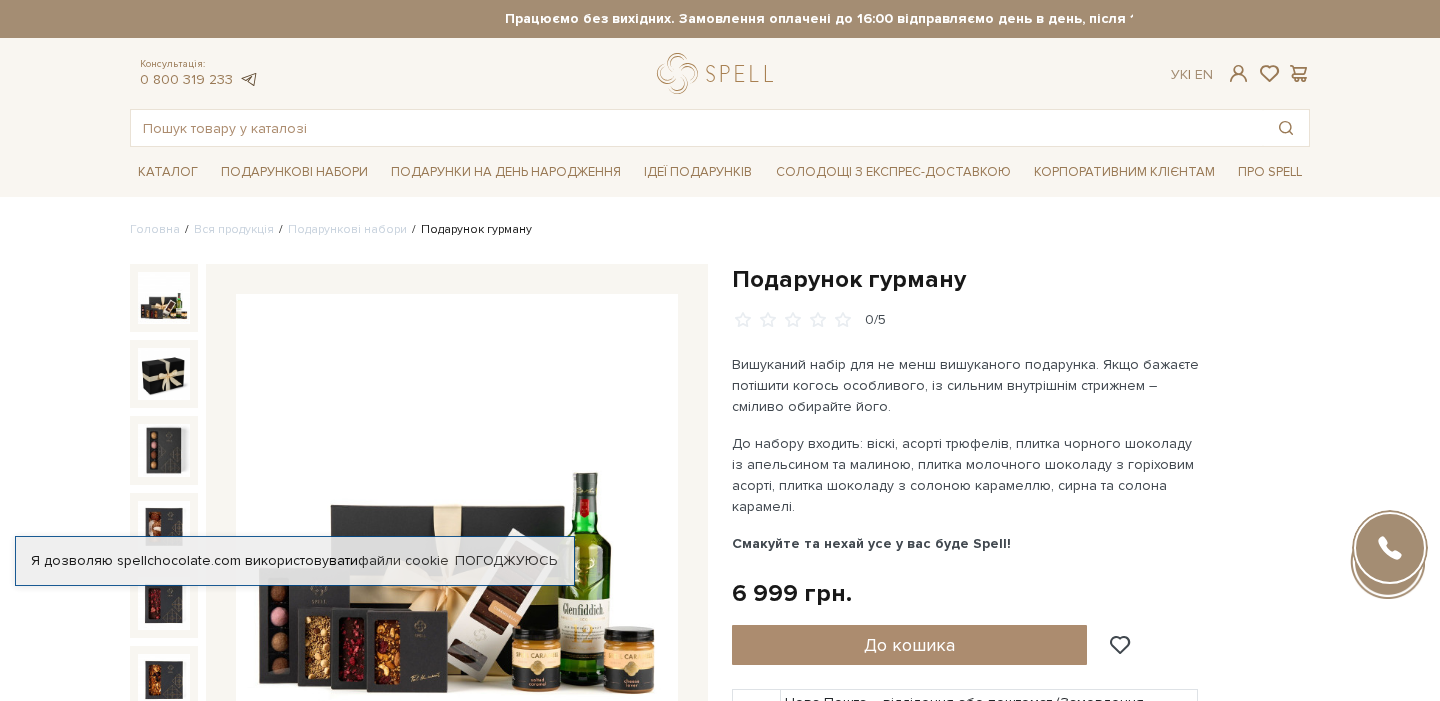 click at bounding box center (248, 79) 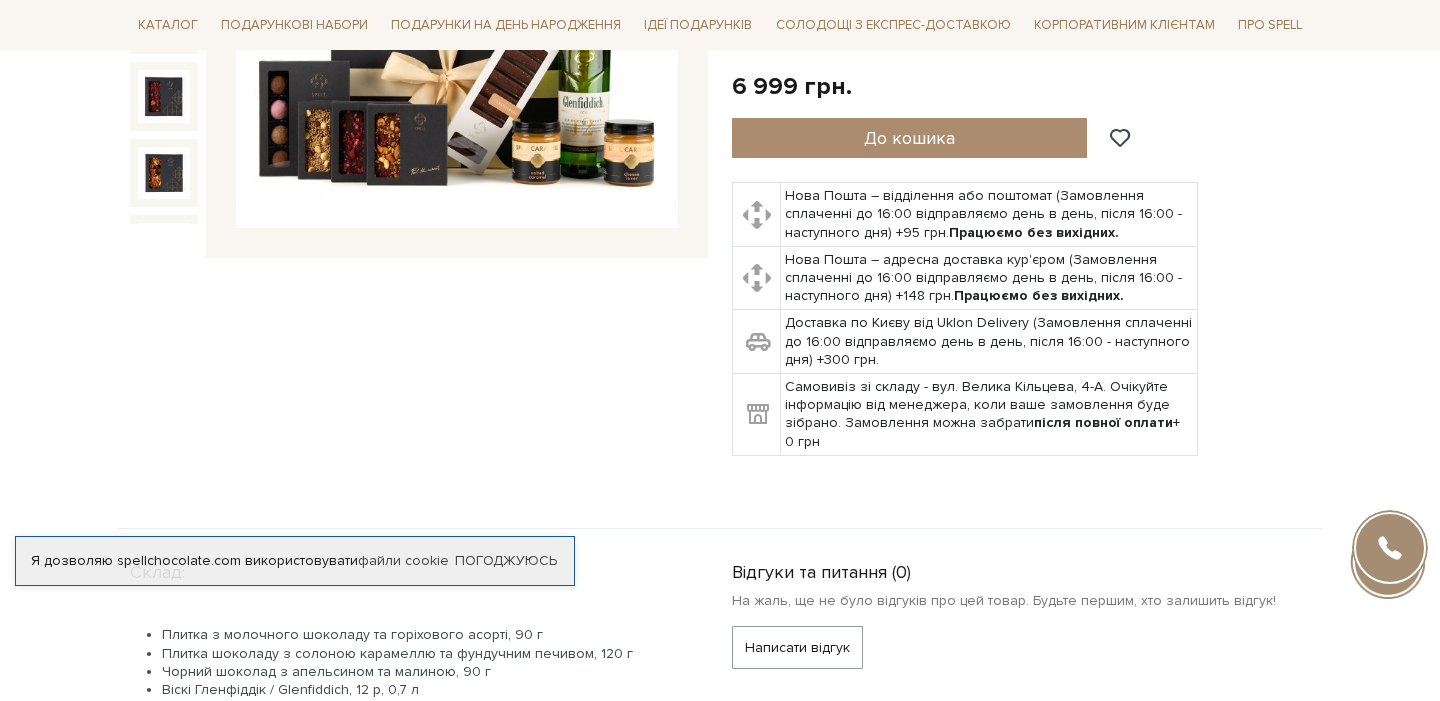 scroll, scrollTop: 524, scrollLeft: 0, axis: vertical 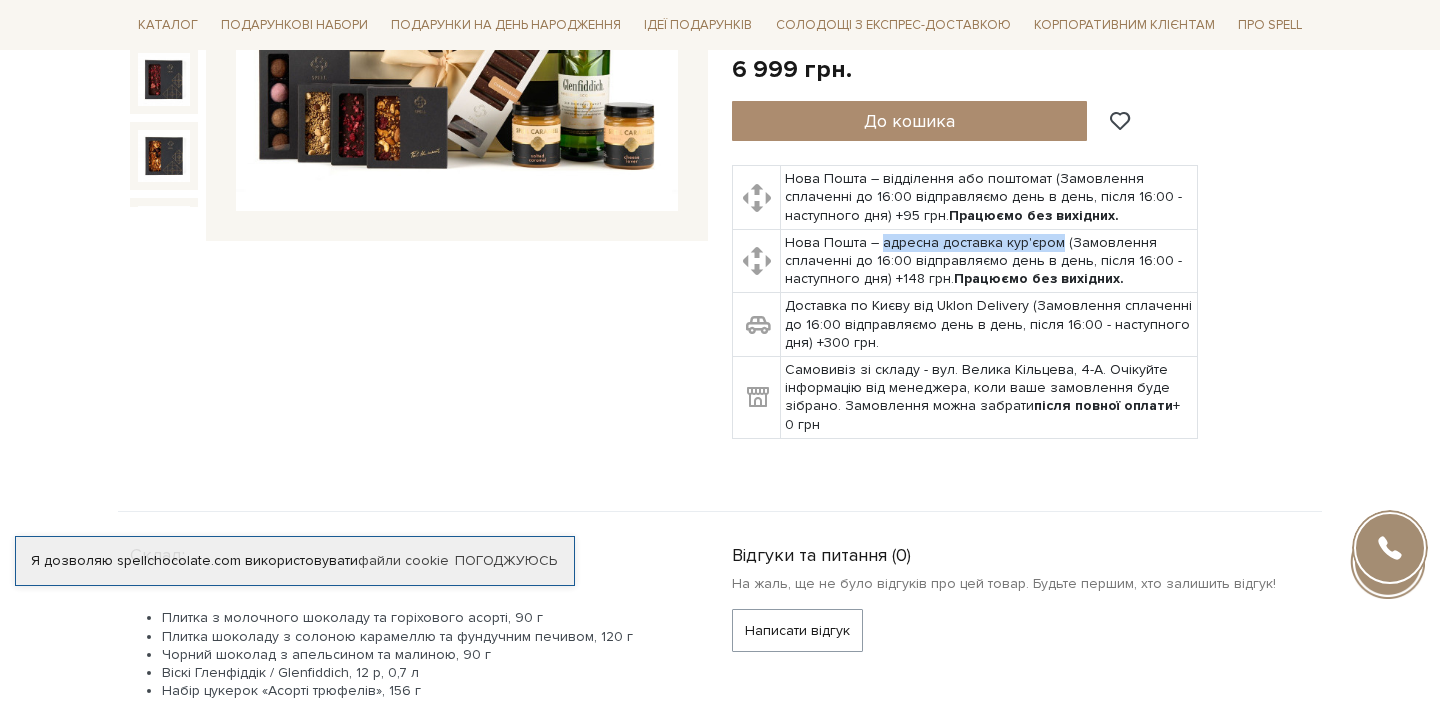drag, startPoint x: 881, startPoint y: 243, endPoint x: 1051, endPoint y: 244, distance: 170.00294 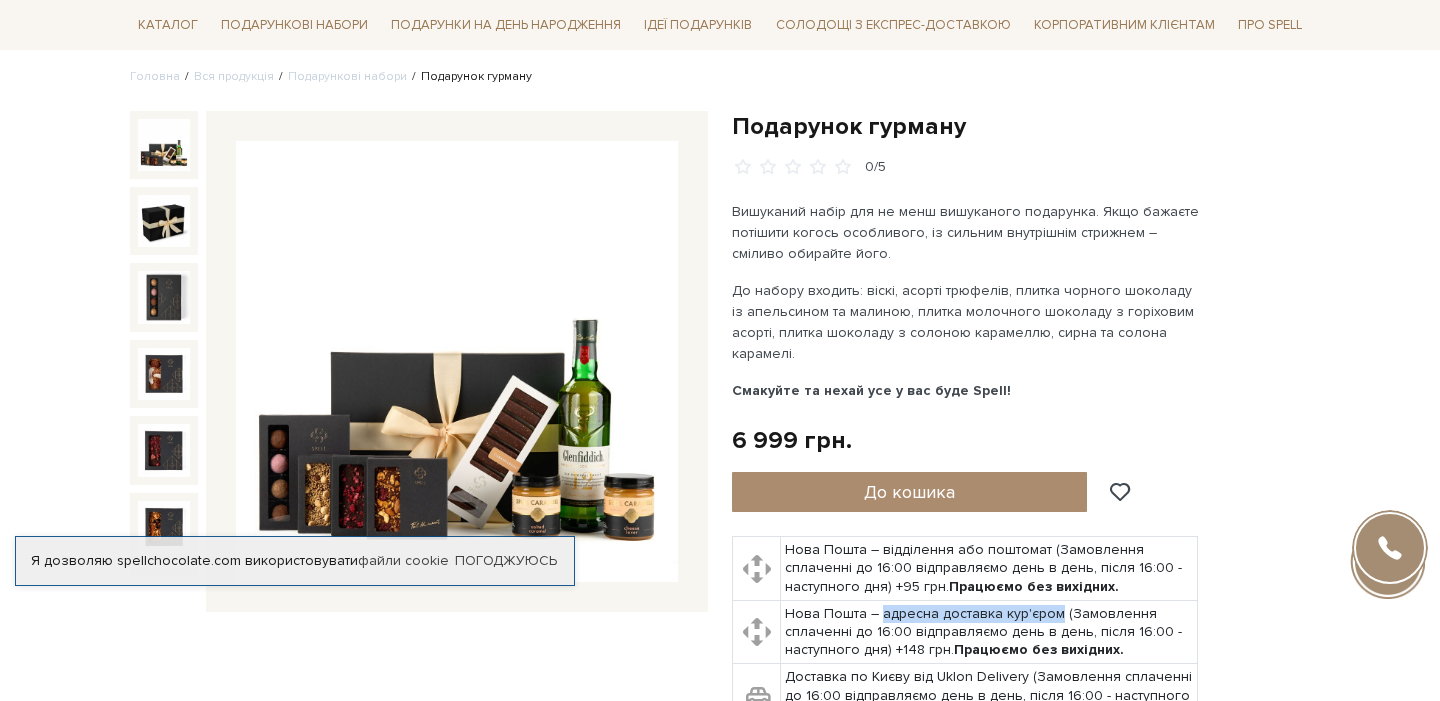 scroll, scrollTop: 0, scrollLeft: 0, axis: both 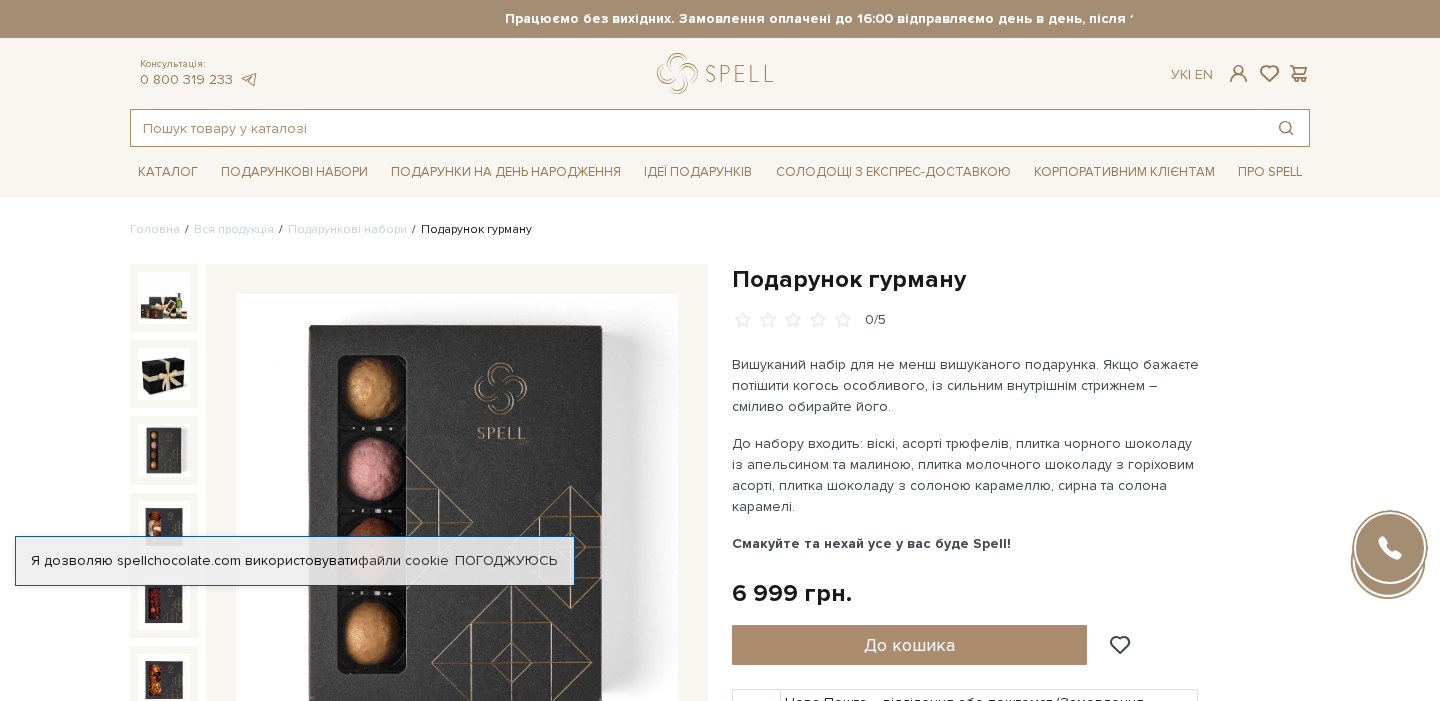 click at bounding box center (697, 128) 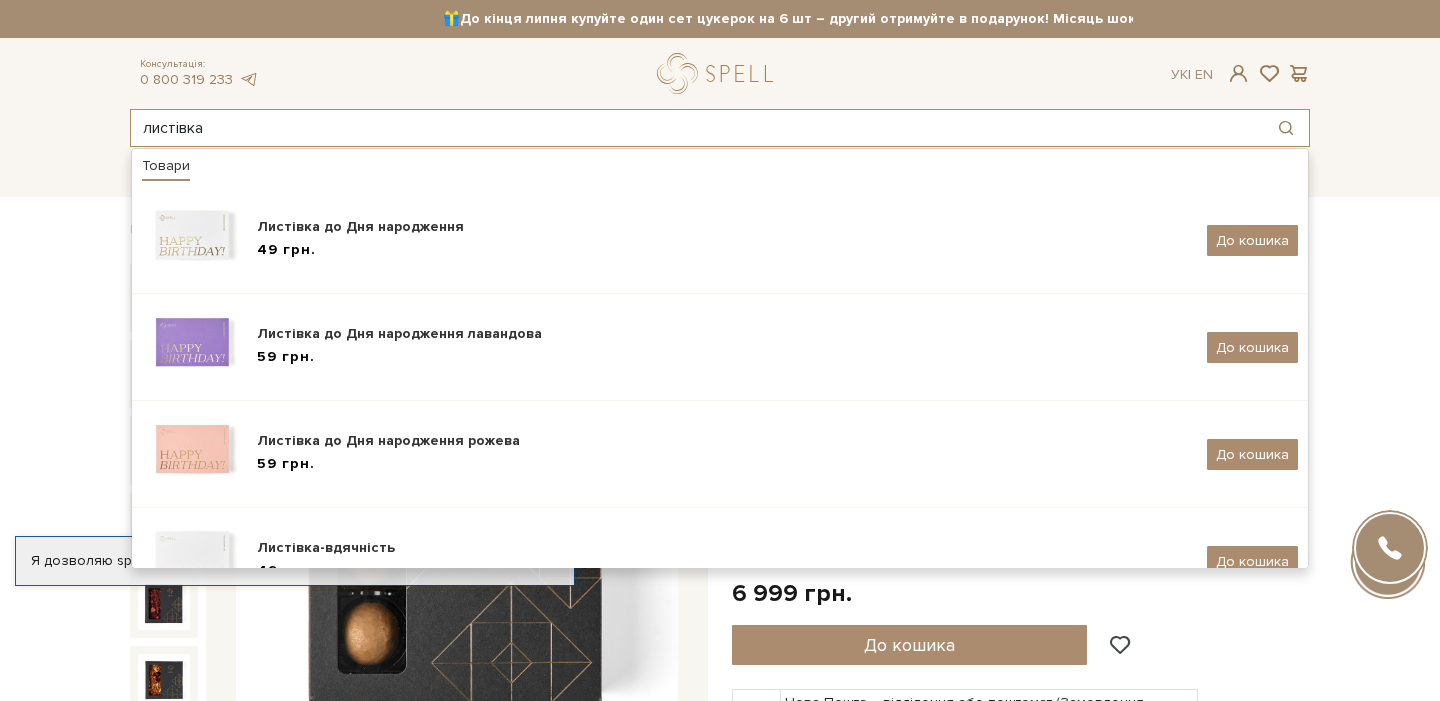 type on "листівка" 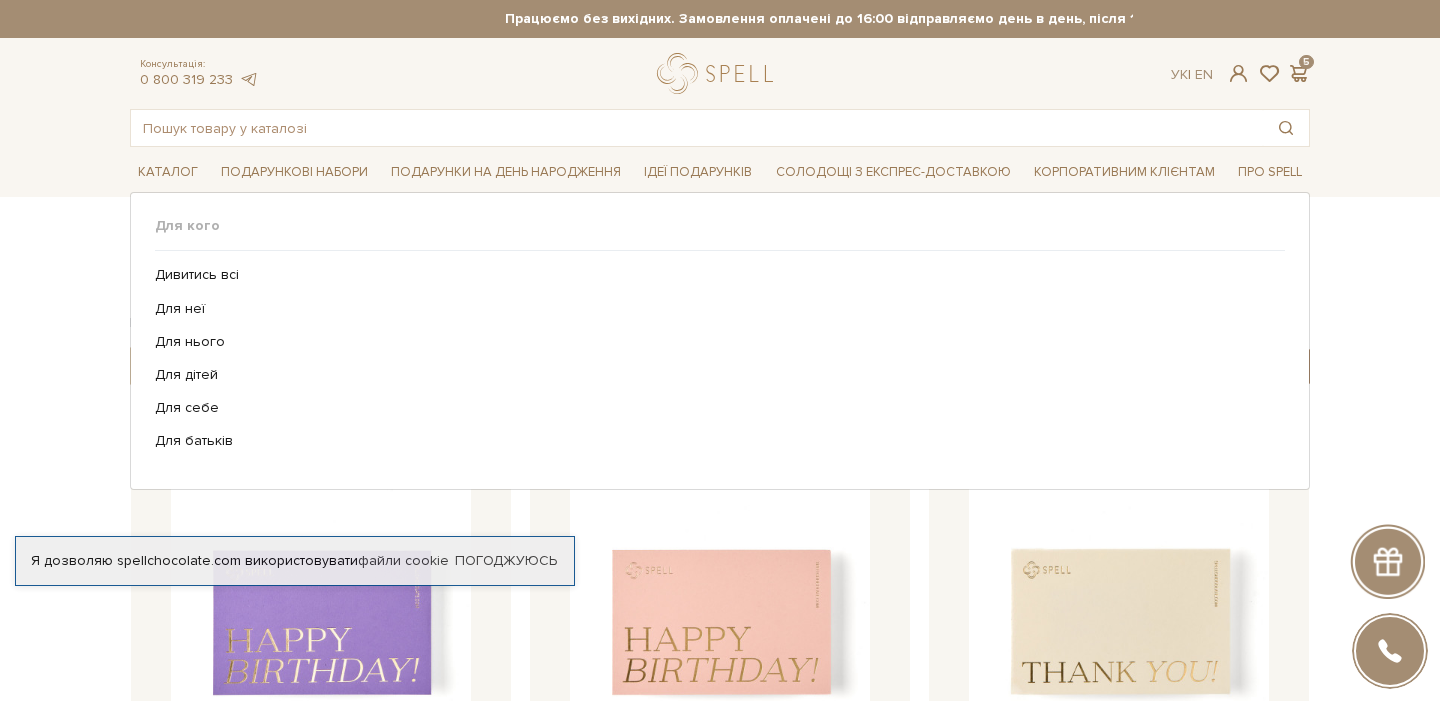 scroll, scrollTop: 0, scrollLeft: 0, axis: both 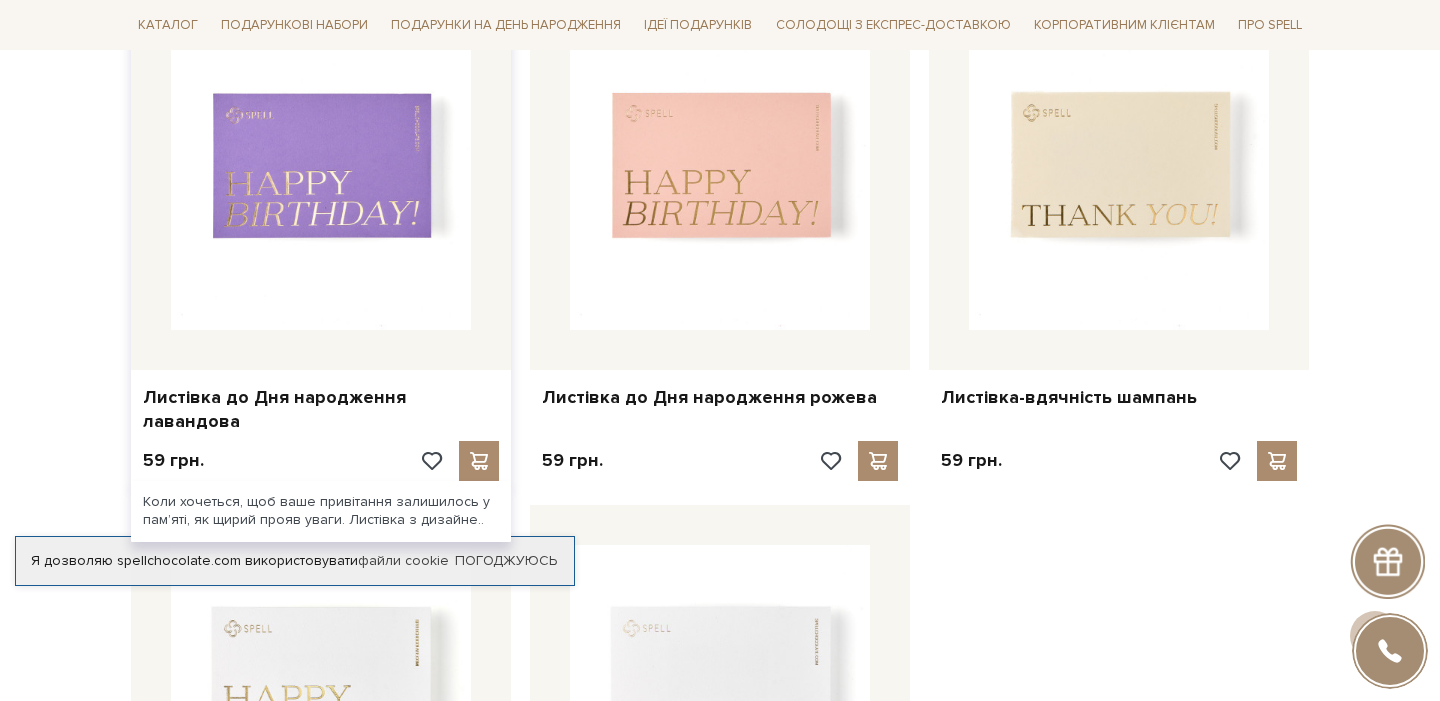 click at bounding box center [321, 180] 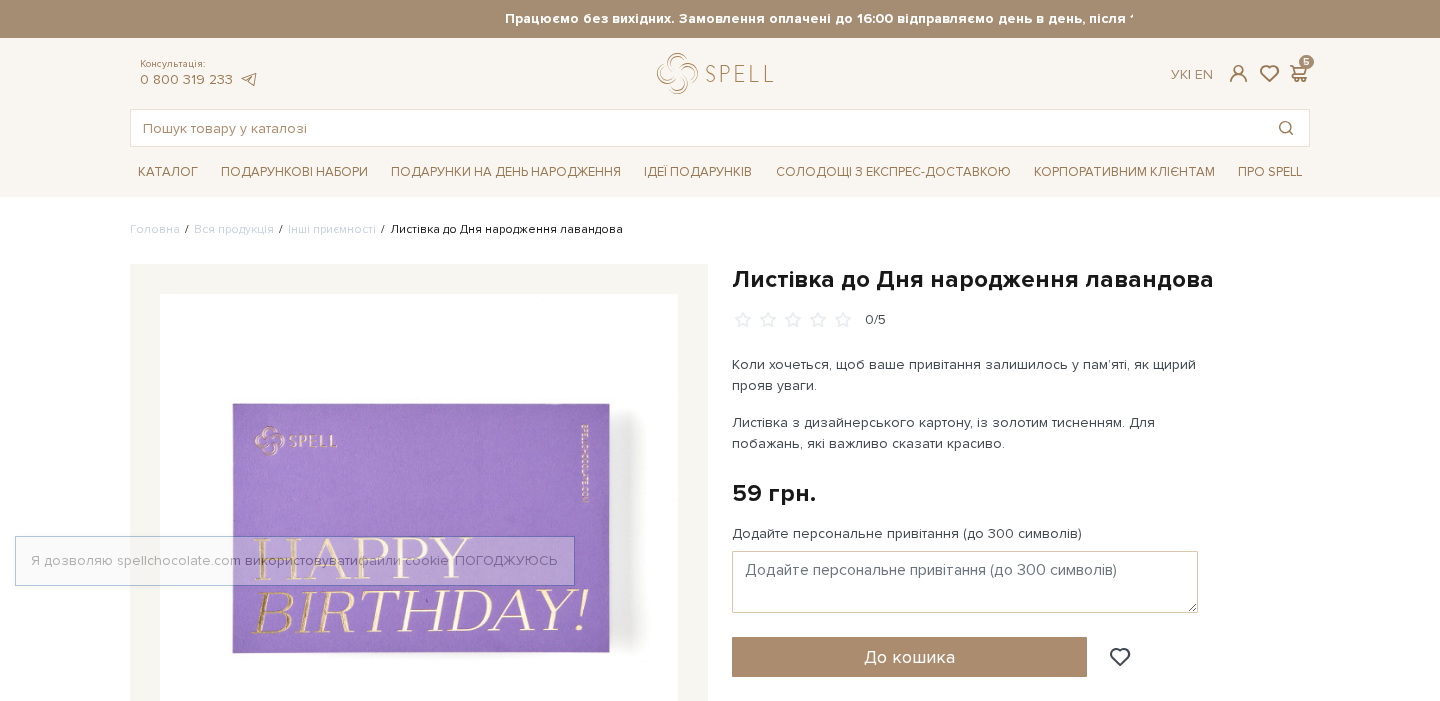 scroll, scrollTop: 0, scrollLeft: 0, axis: both 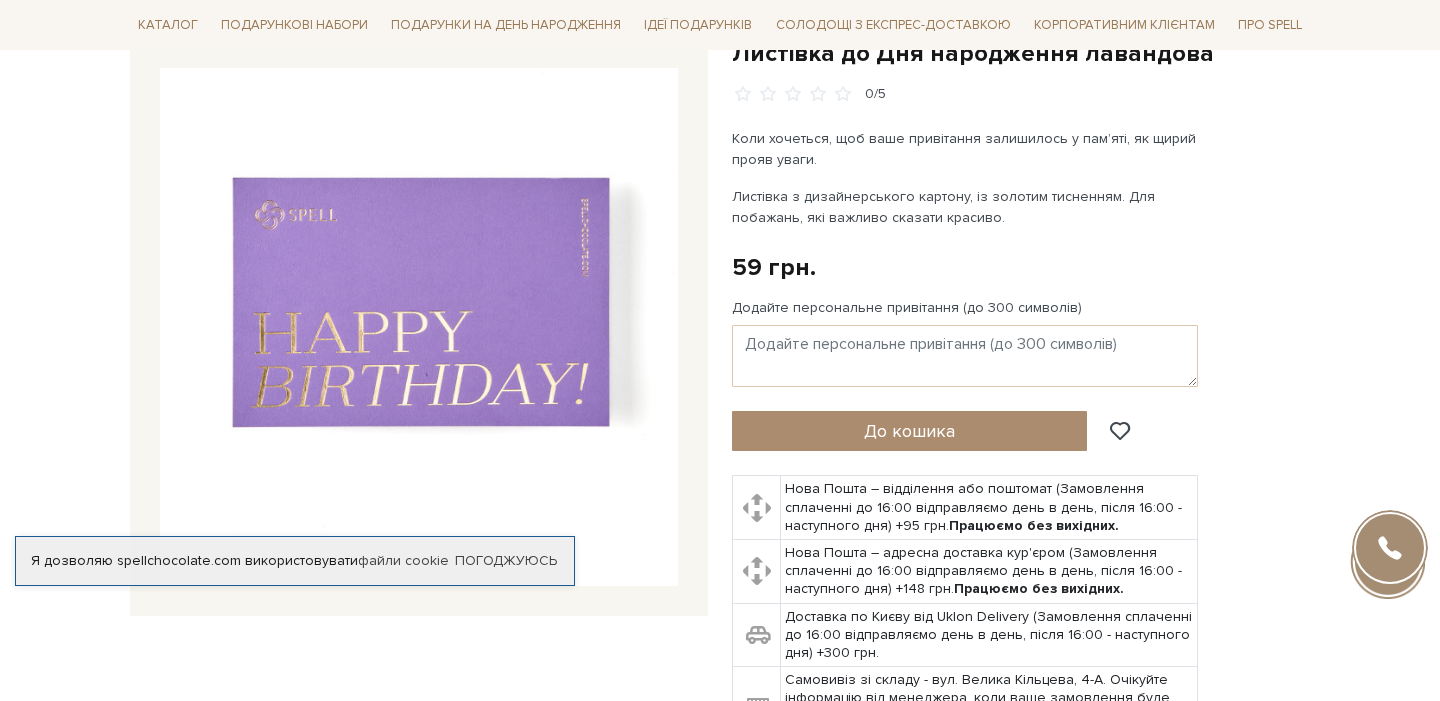 click at bounding box center [419, 327] 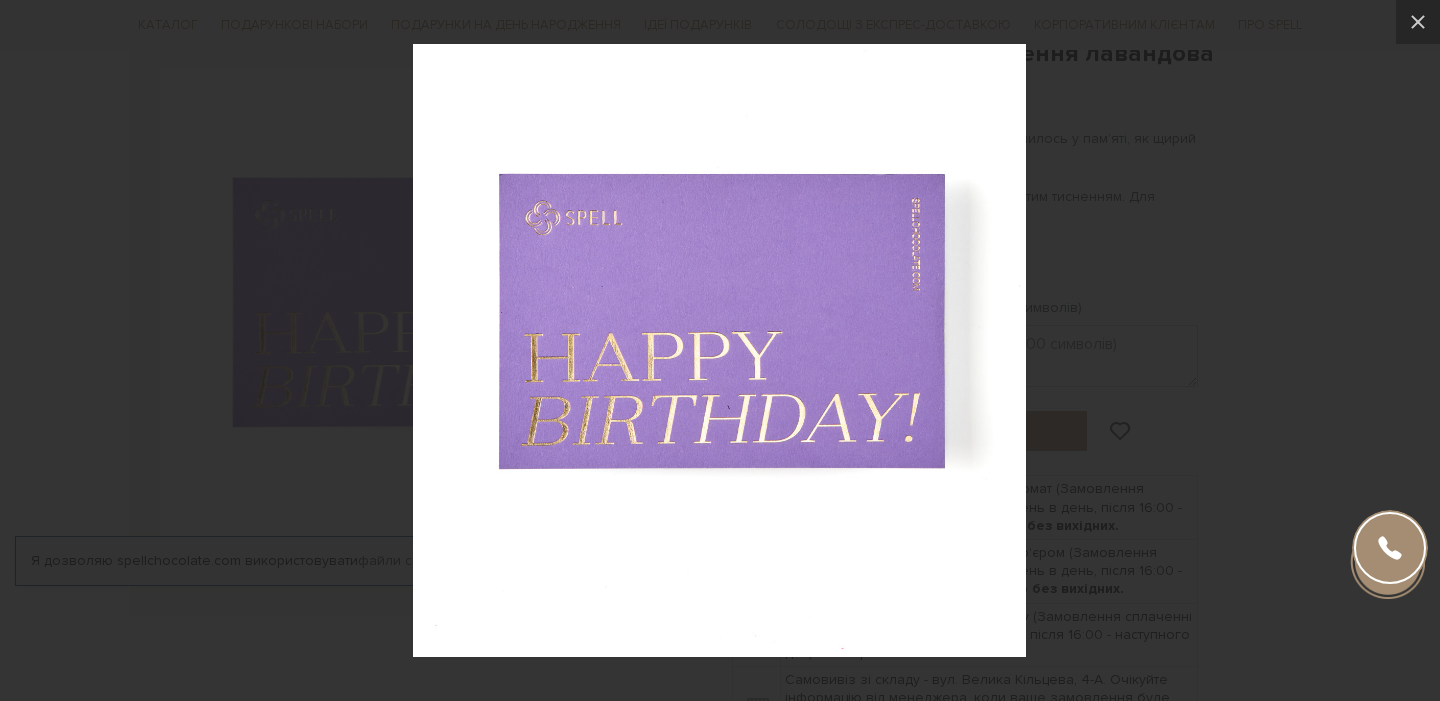 click at bounding box center (720, 350) 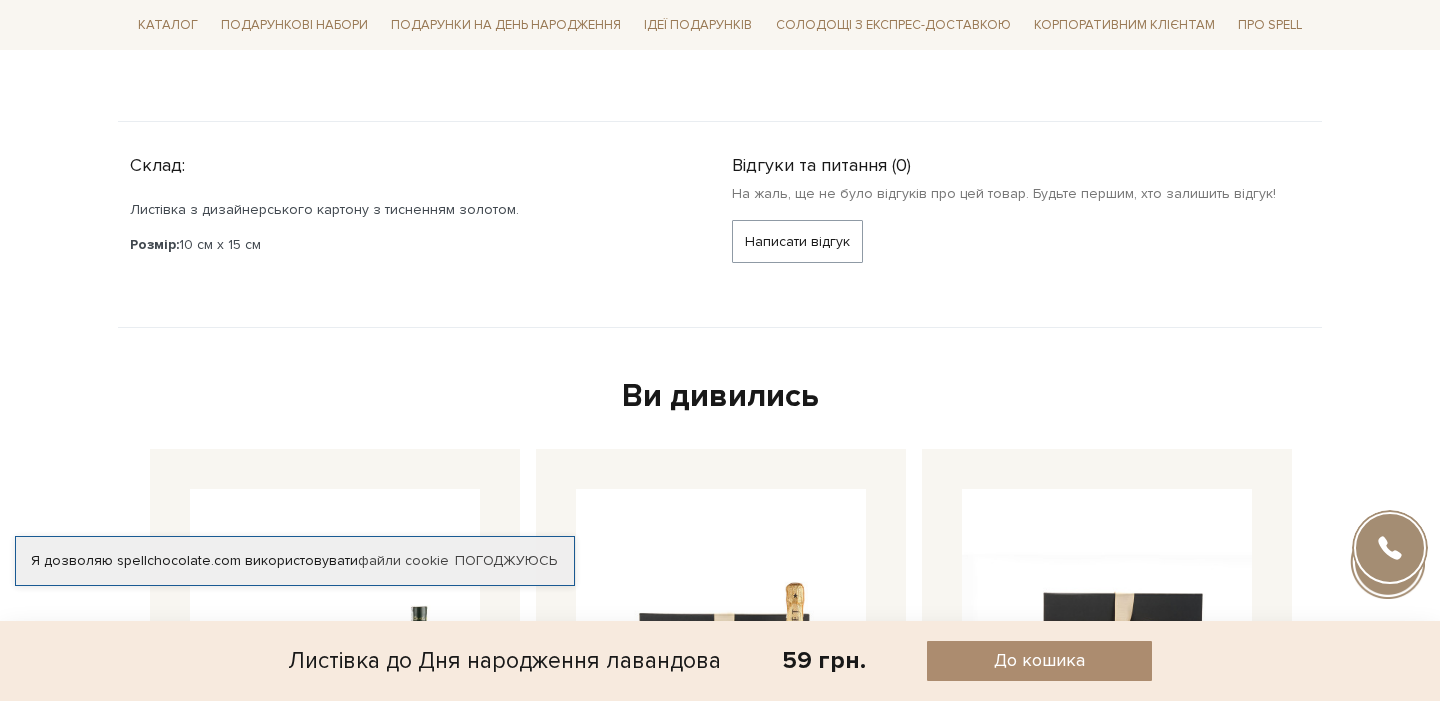 scroll, scrollTop: 917, scrollLeft: 0, axis: vertical 